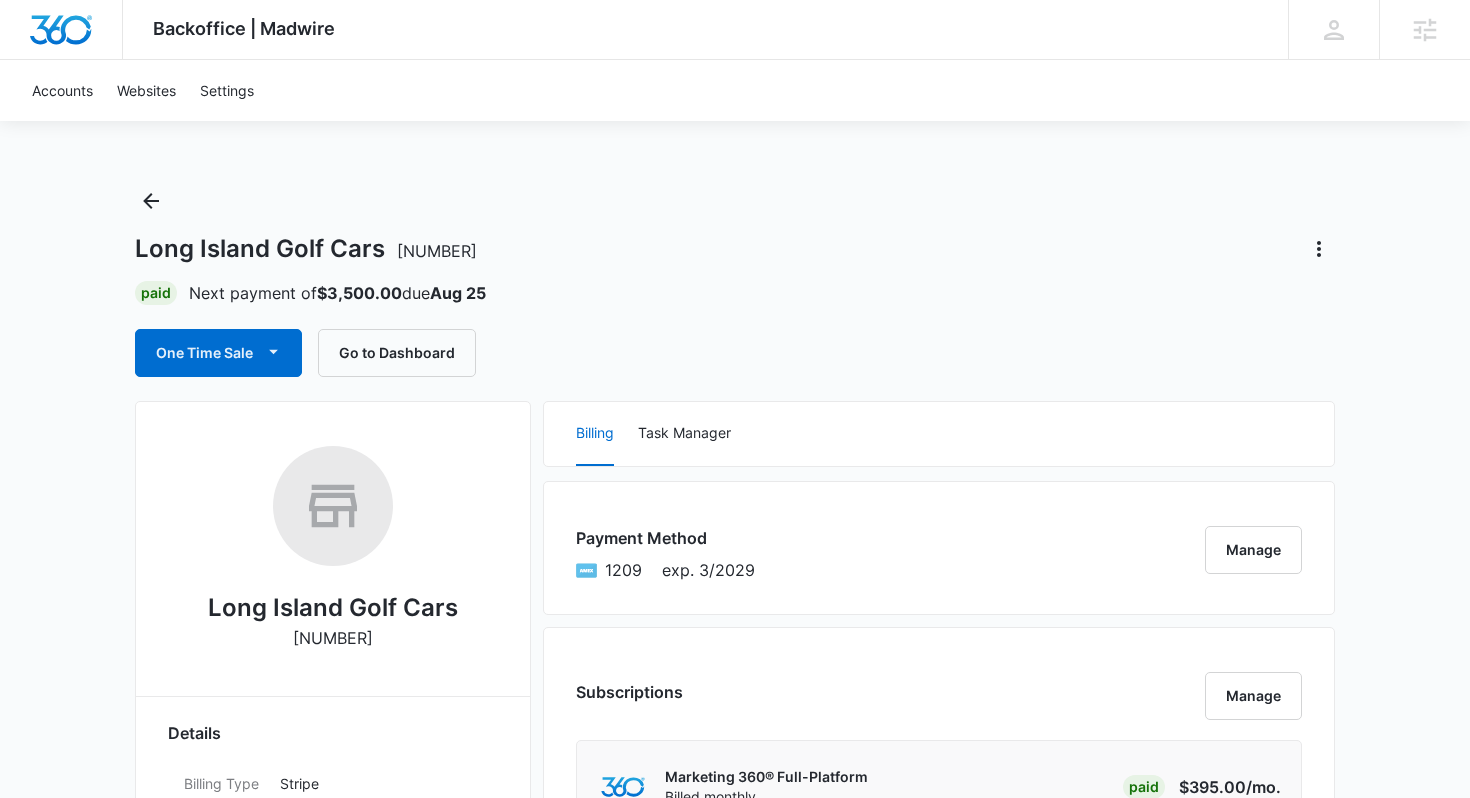 scroll, scrollTop: 0, scrollLeft: 0, axis: both 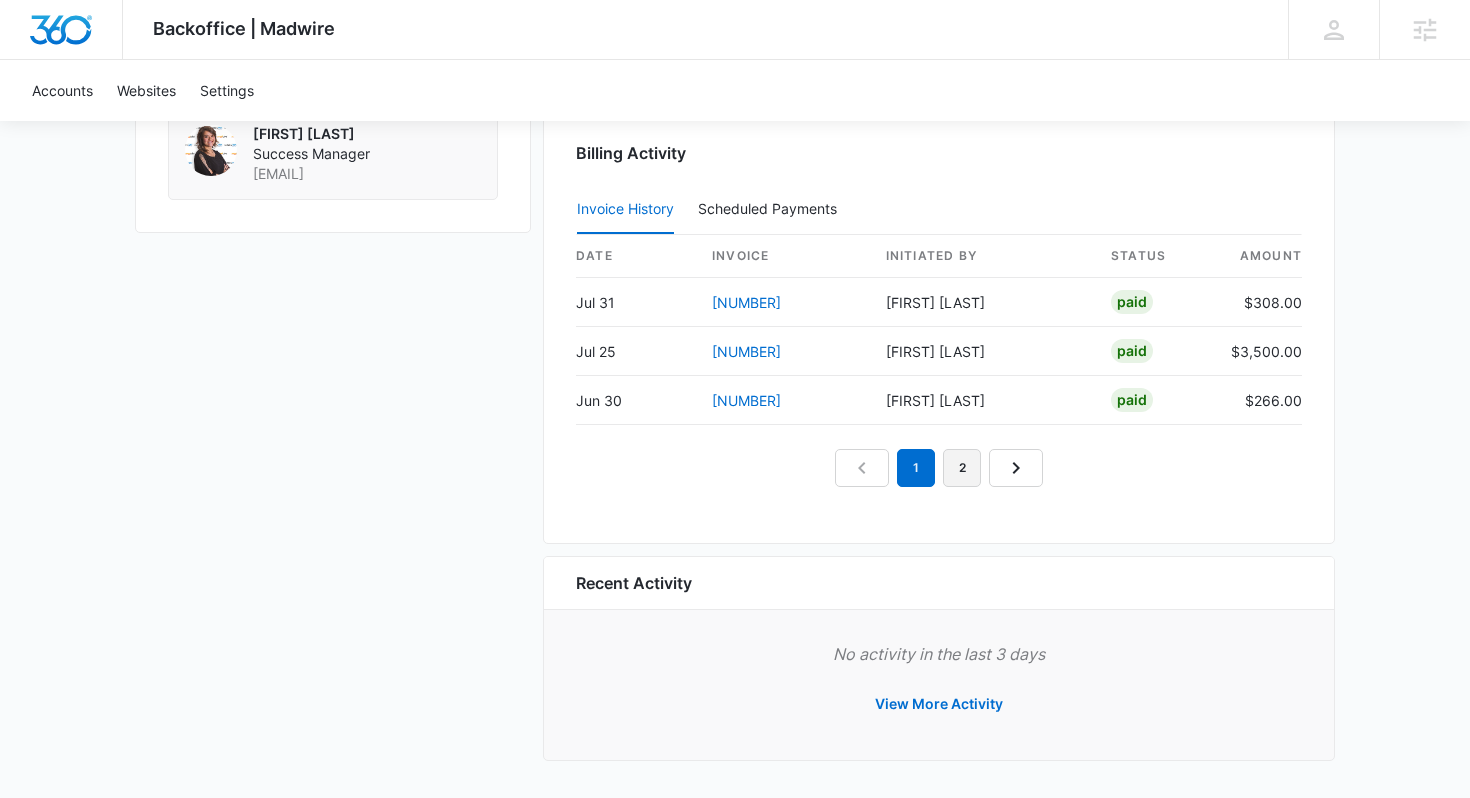 click on "2" at bounding box center (962, 468) 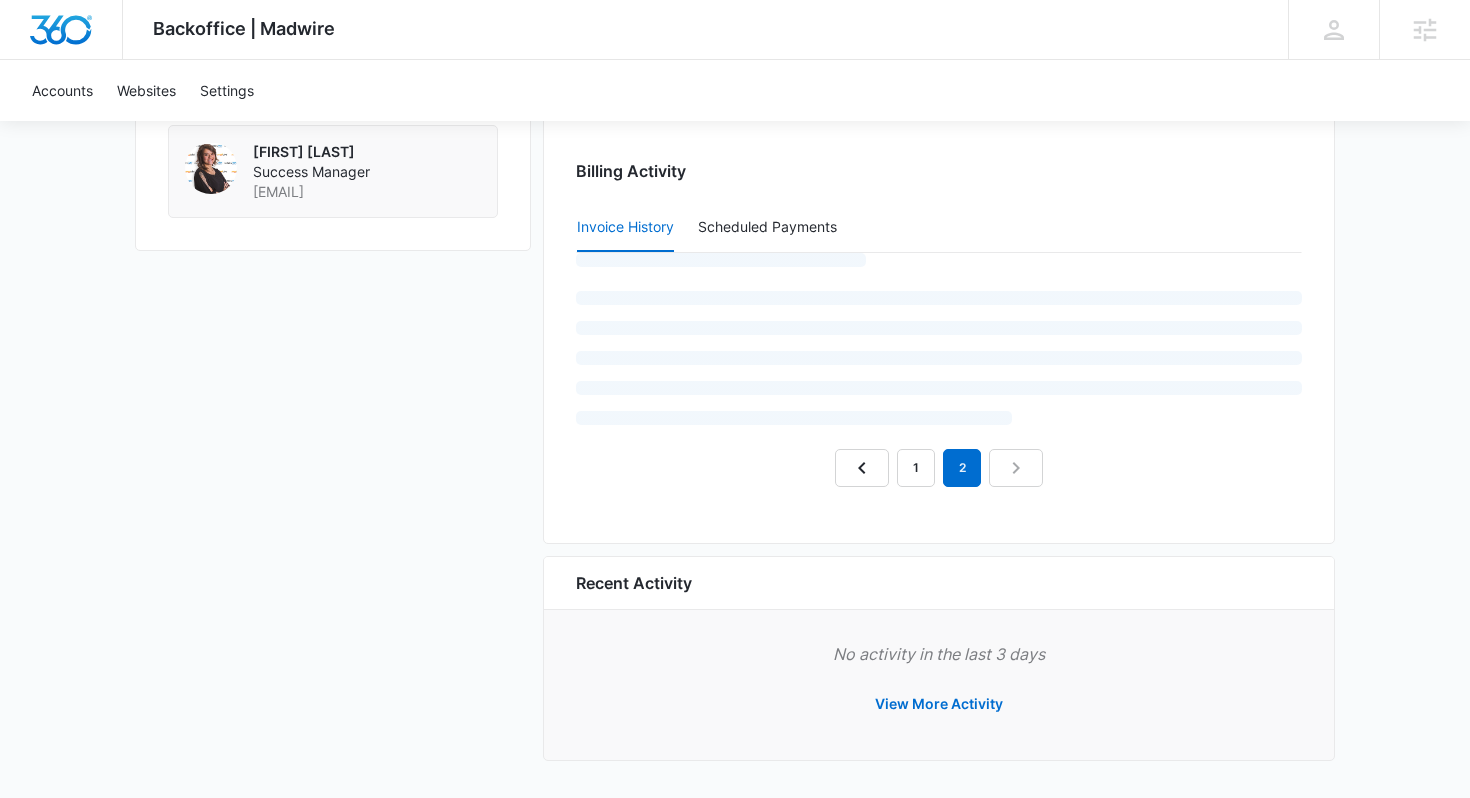 scroll, scrollTop: 1896, scrollLeft: 0, axis: vertical 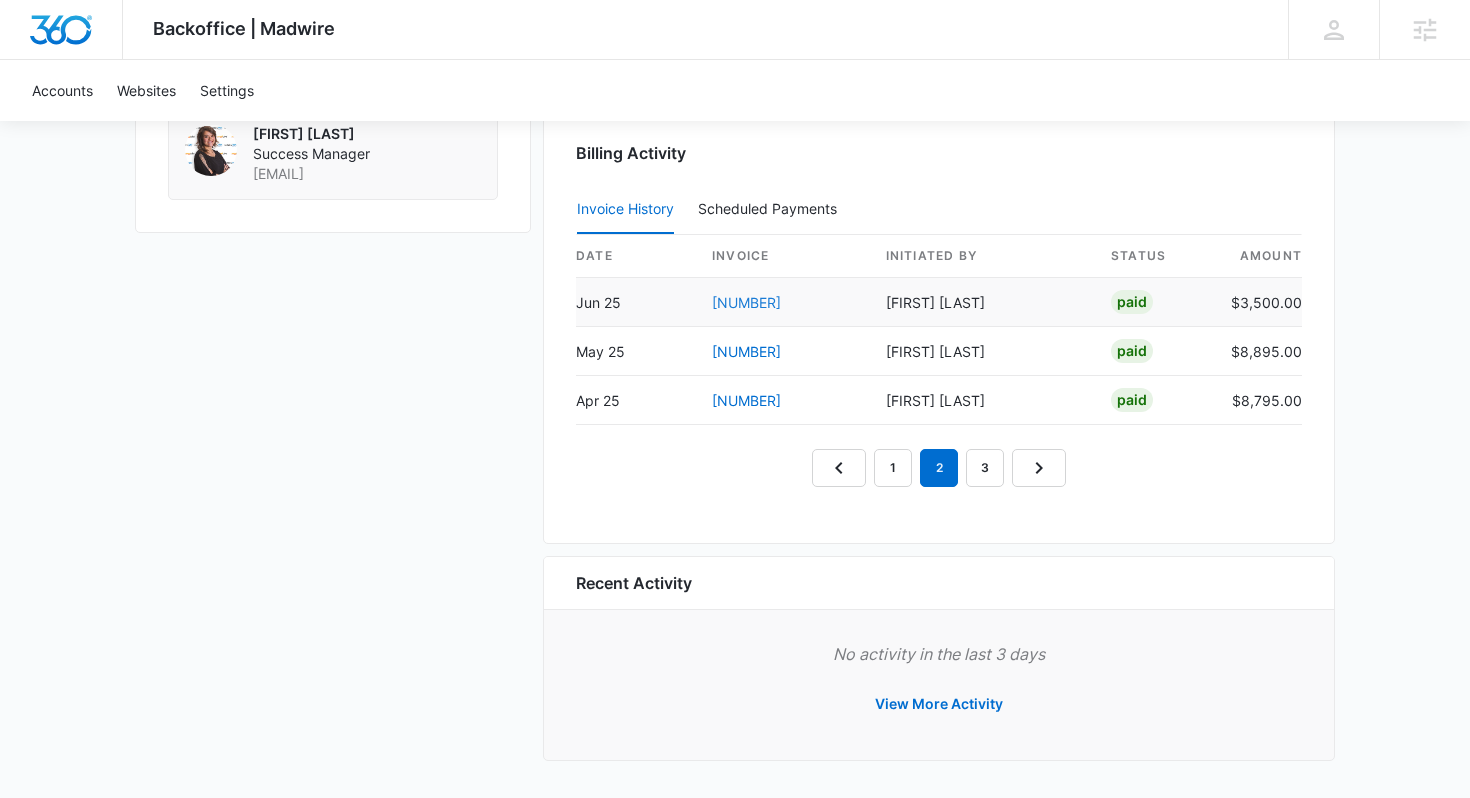 click on "[NUMBER]" at bounding box center (746, 302) 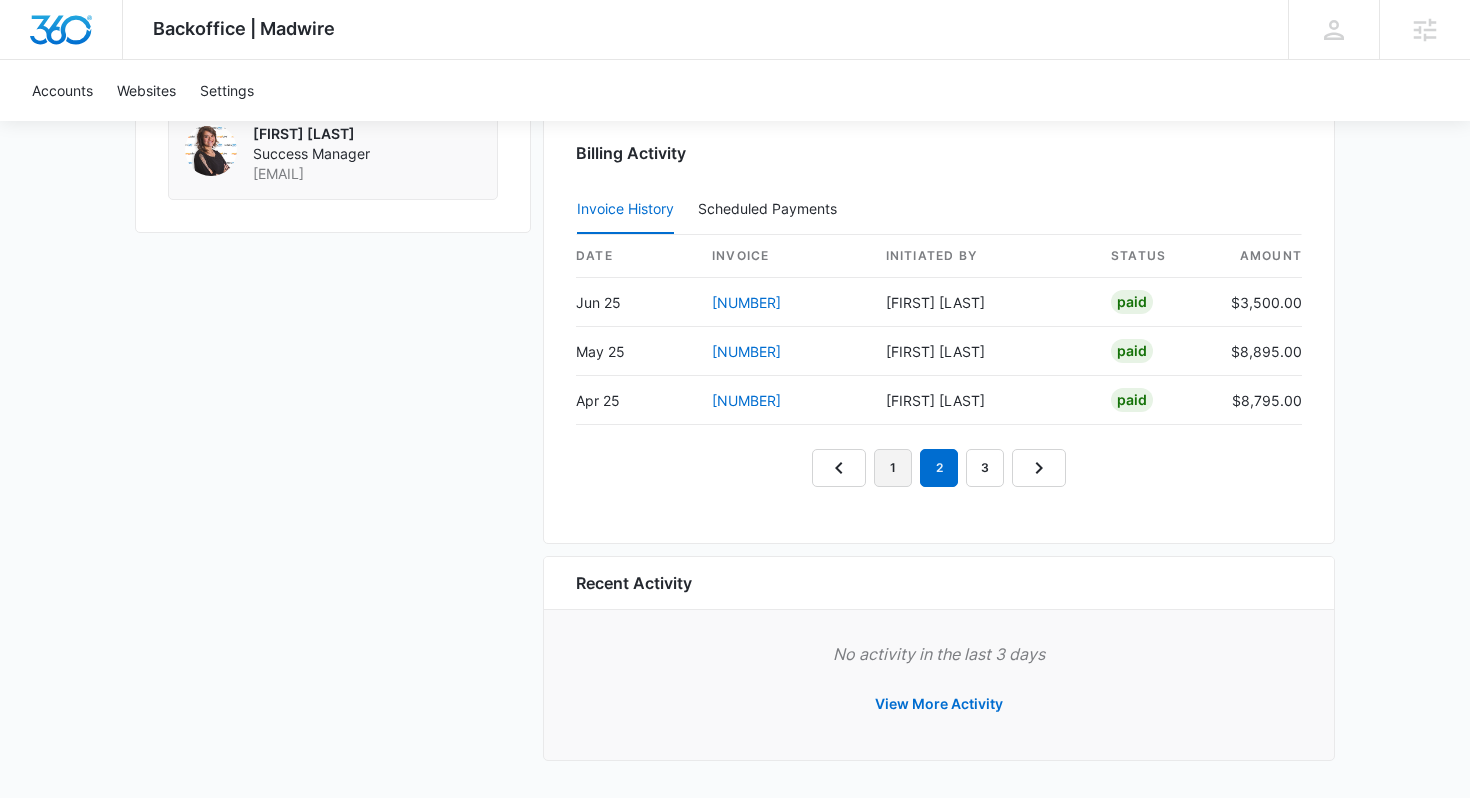 click on "1" at bounding box center (893, 468) 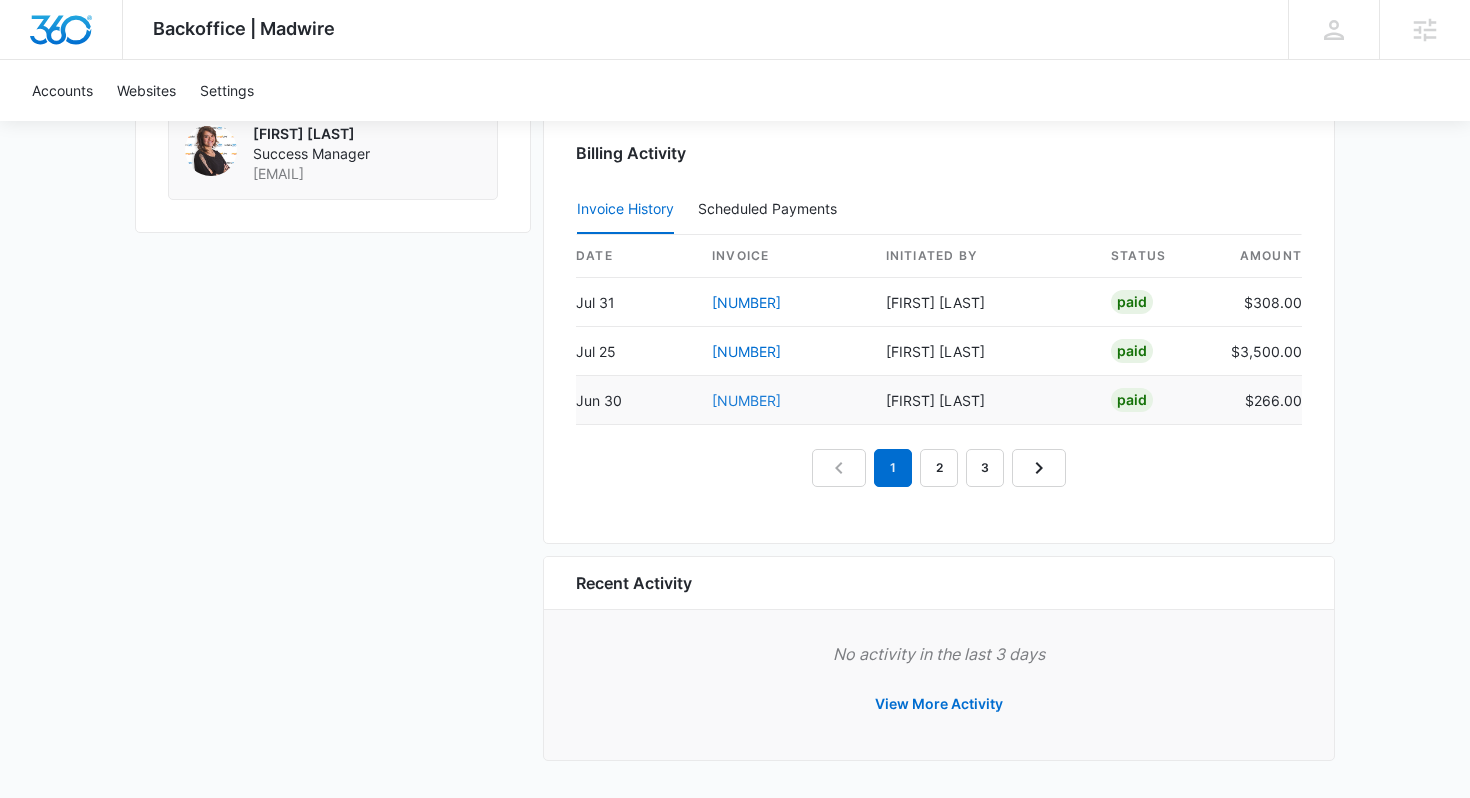 click on "53E28875-0042" at bounding box center [746, 400] 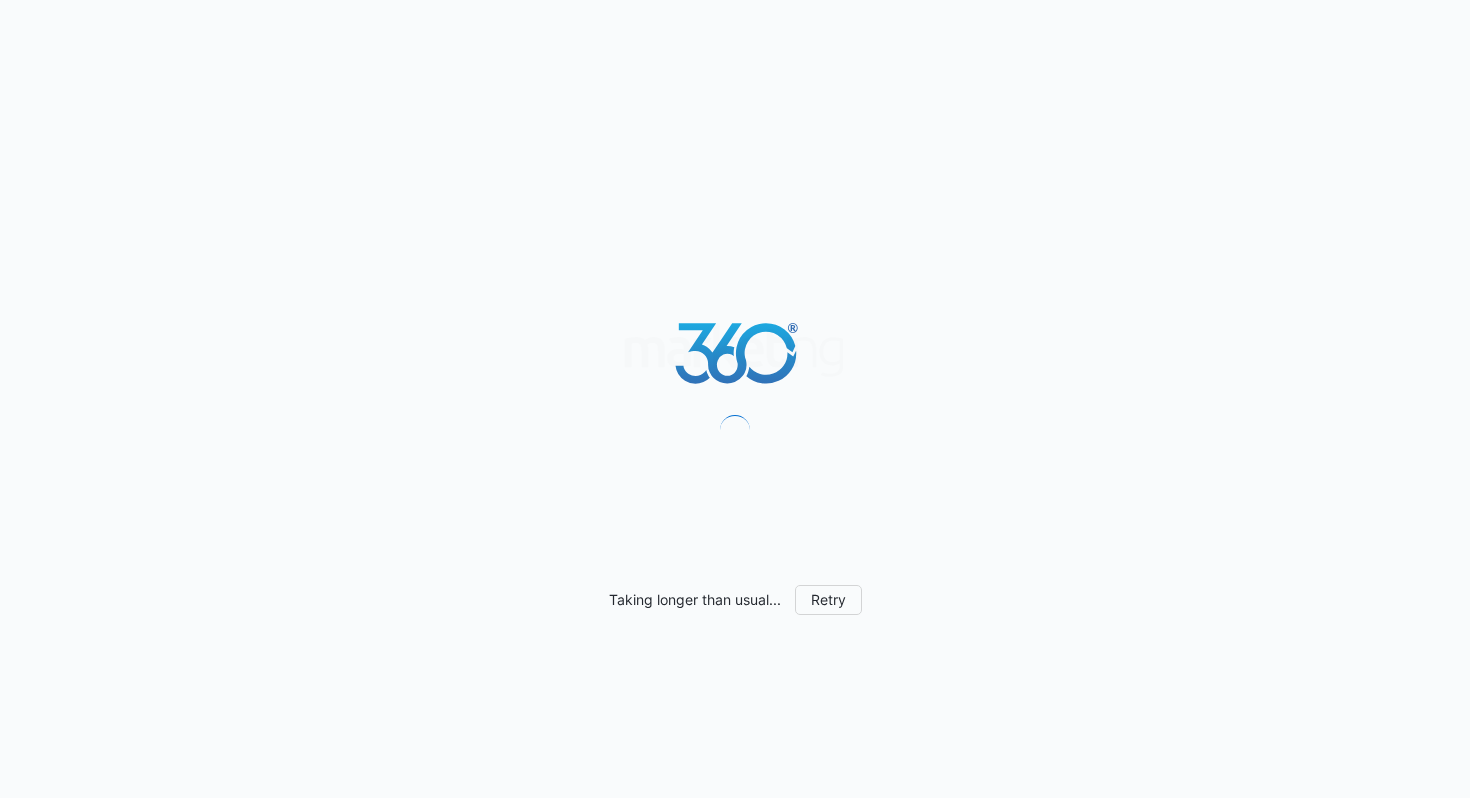scroll, scrollTop: 0, scrollLeft: 0, axis: both 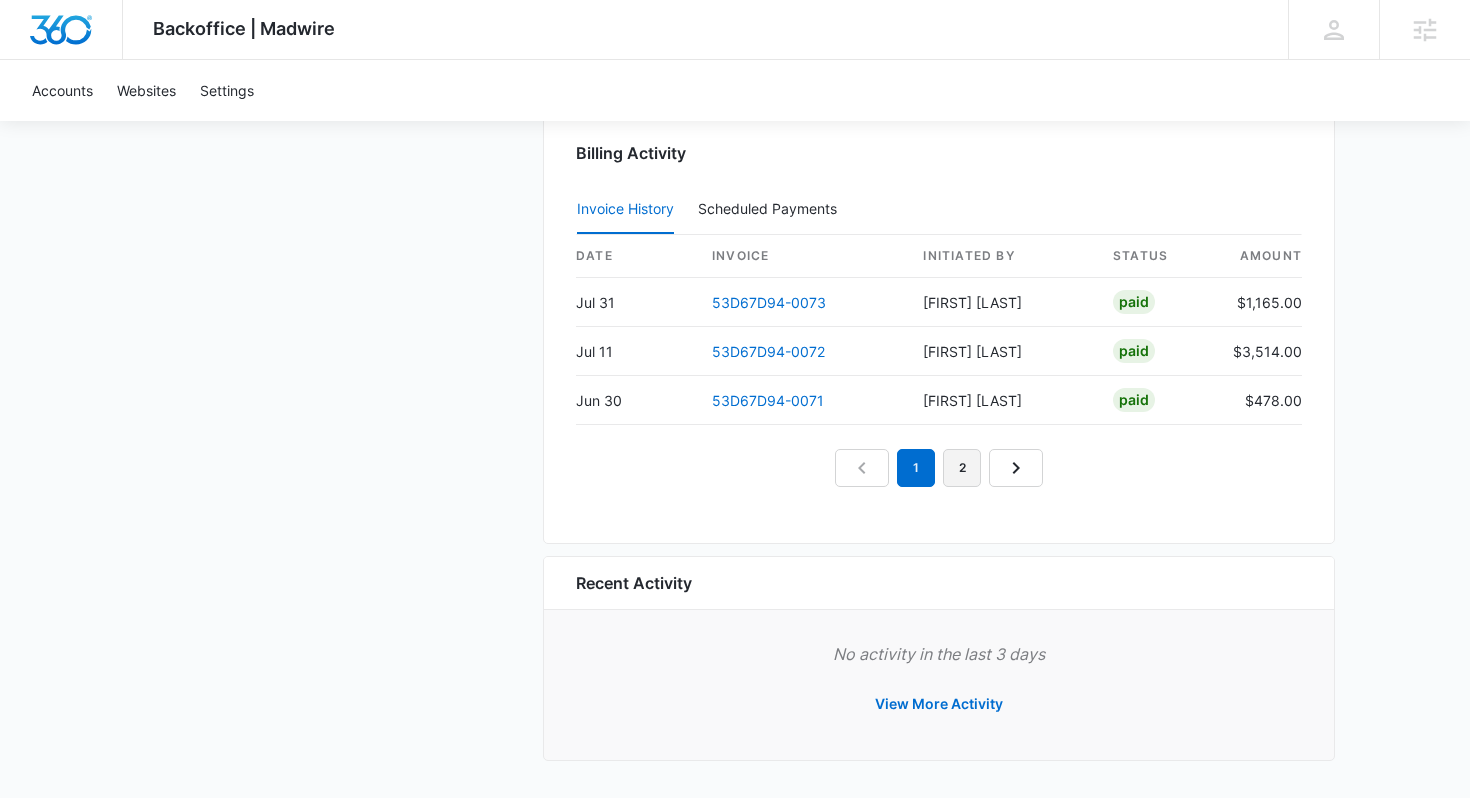 click on "2" at bounding box center [962, 468] 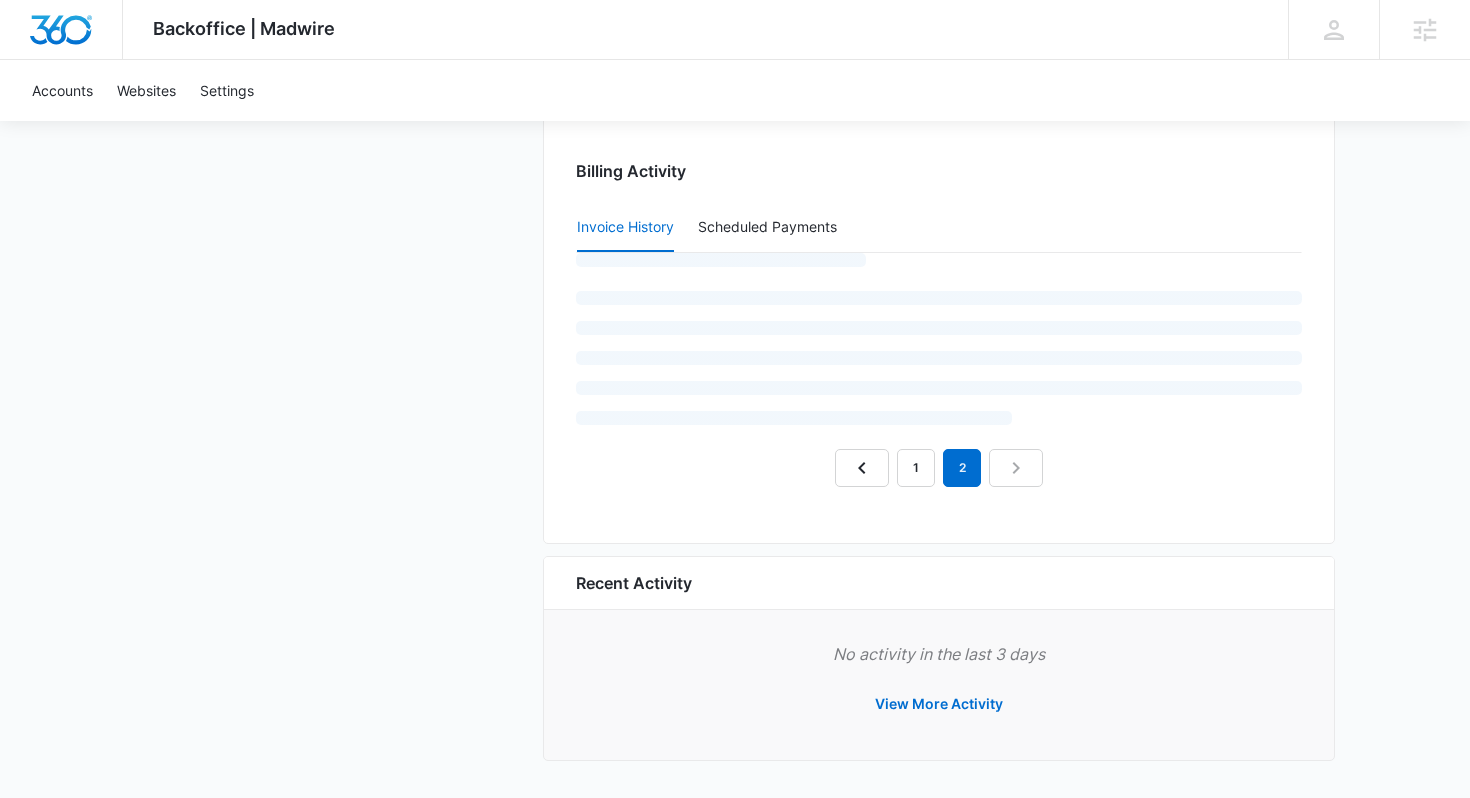 scroll, scrollTop: 1998, scrollLeft: 0, axis: vertical 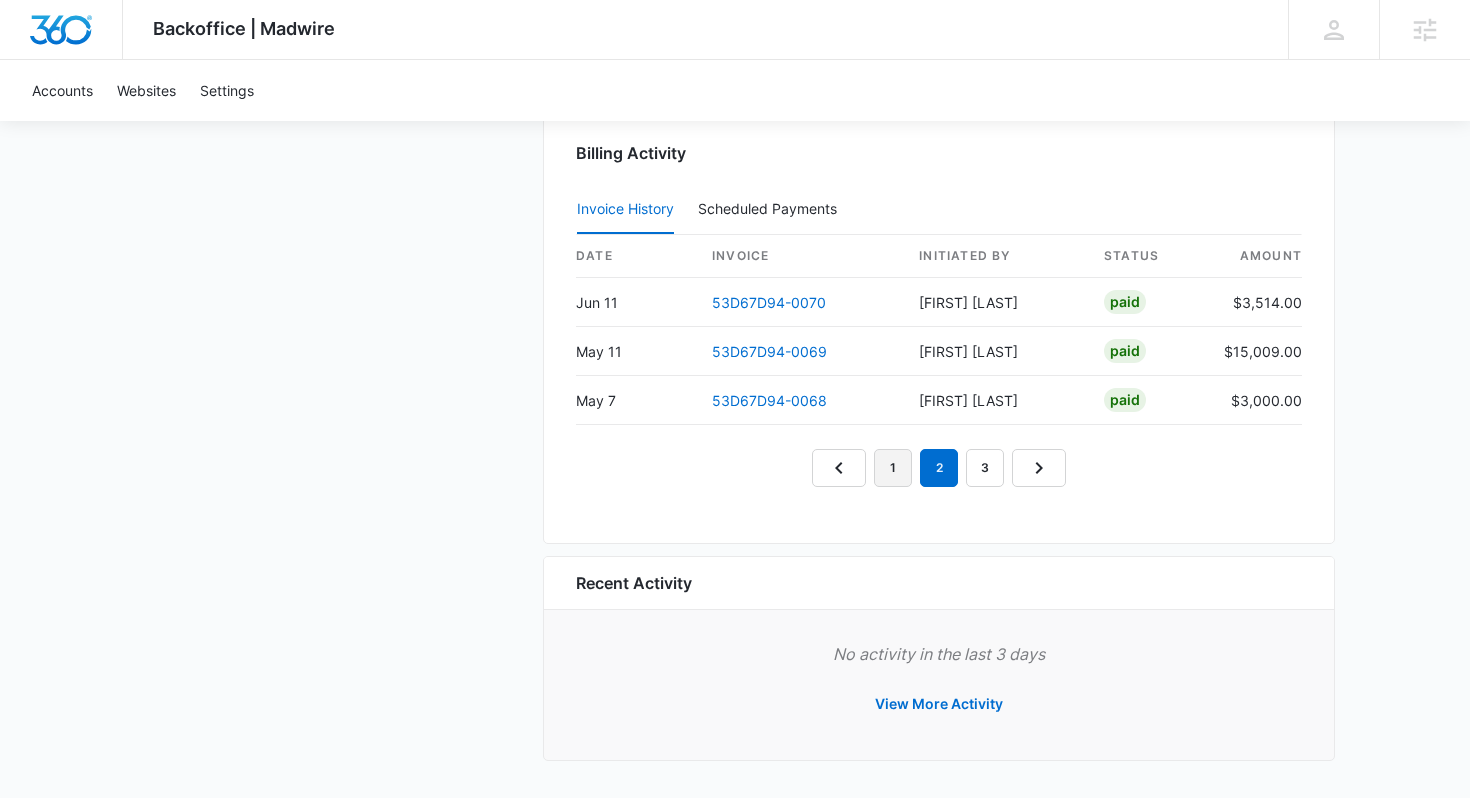 click on "1" at bounding box center (893, 468) 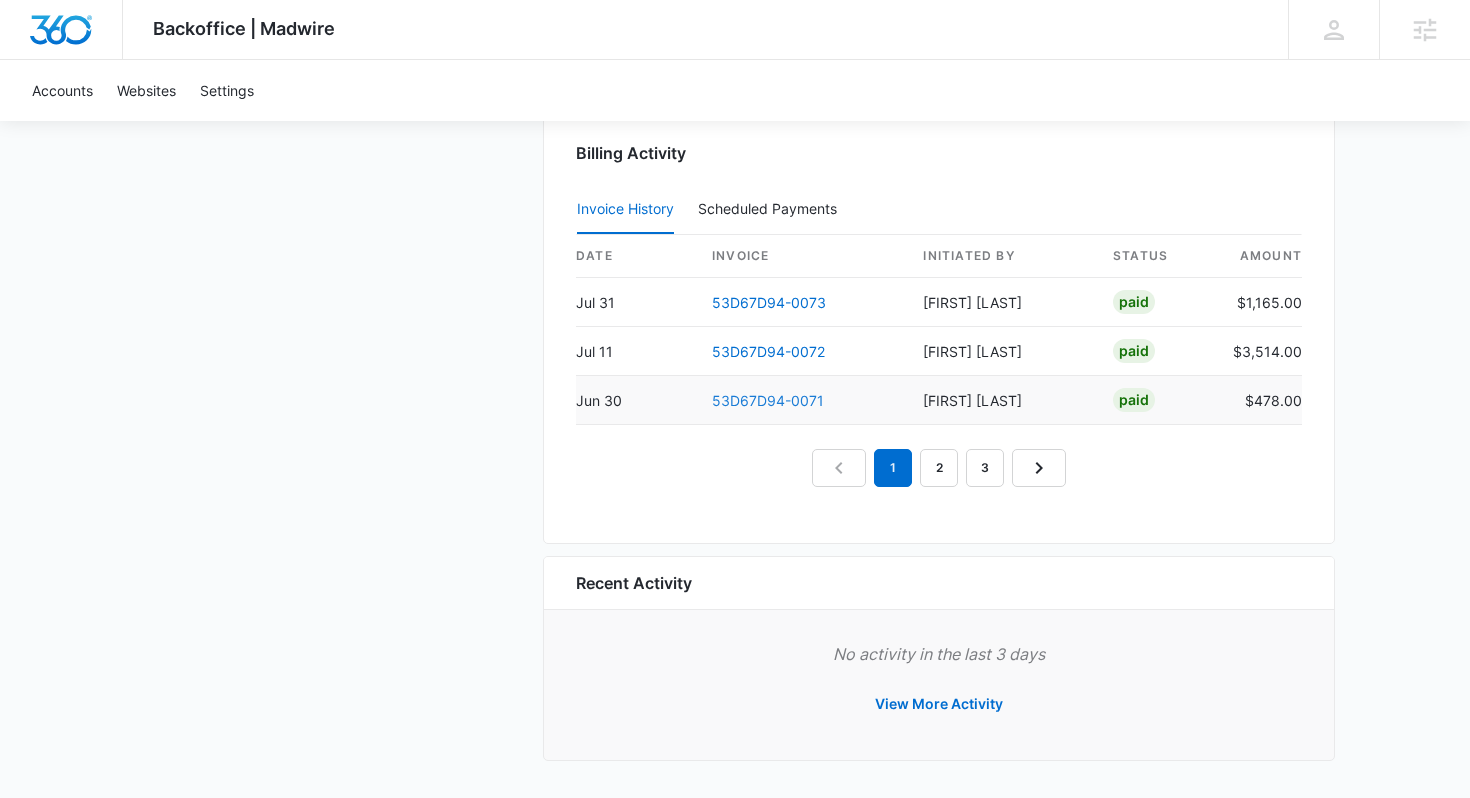 click on "53D67D94-0071" at bounding box center [768, 400] 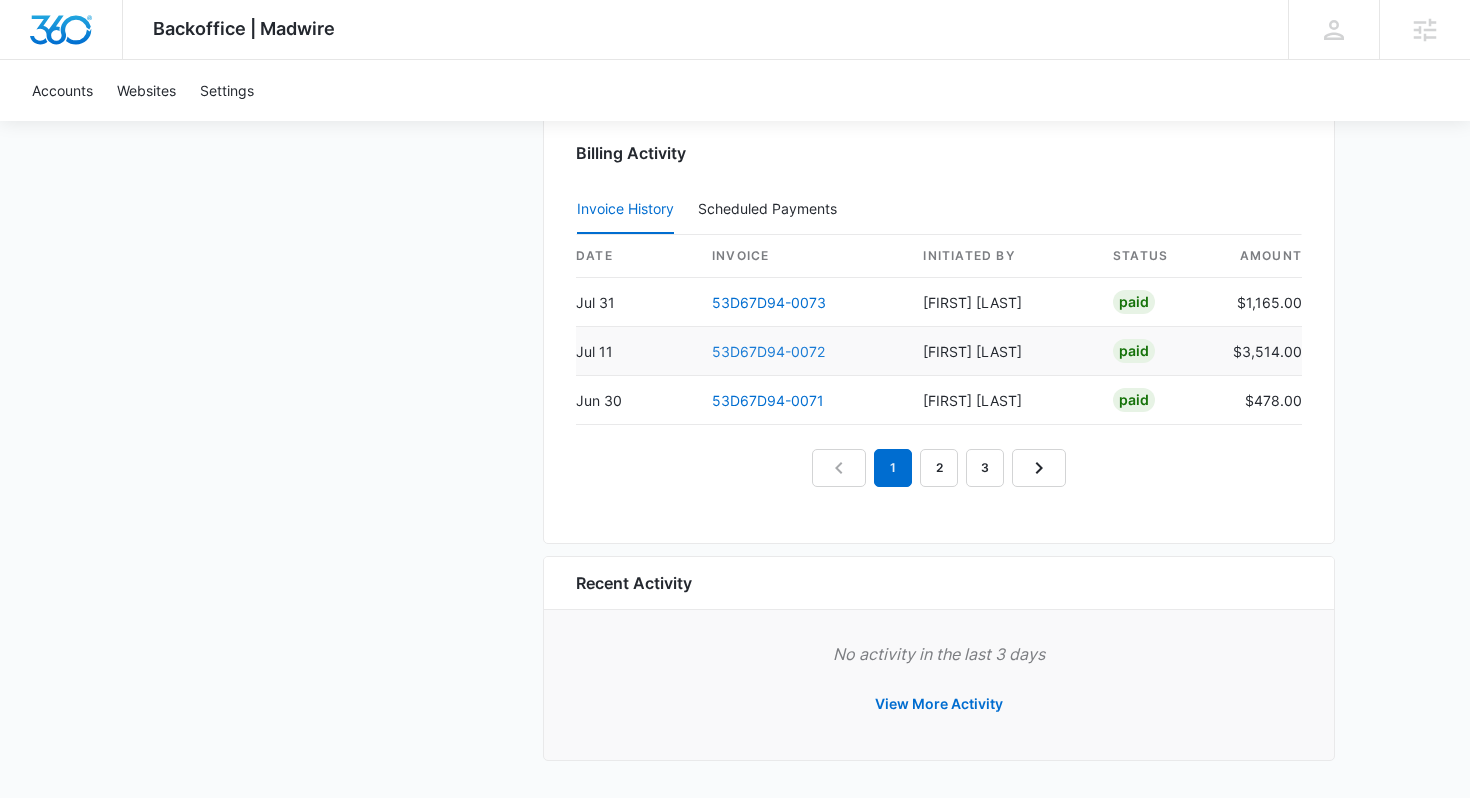 click on "53D67D94-0072" at bounding box center (768, 351) 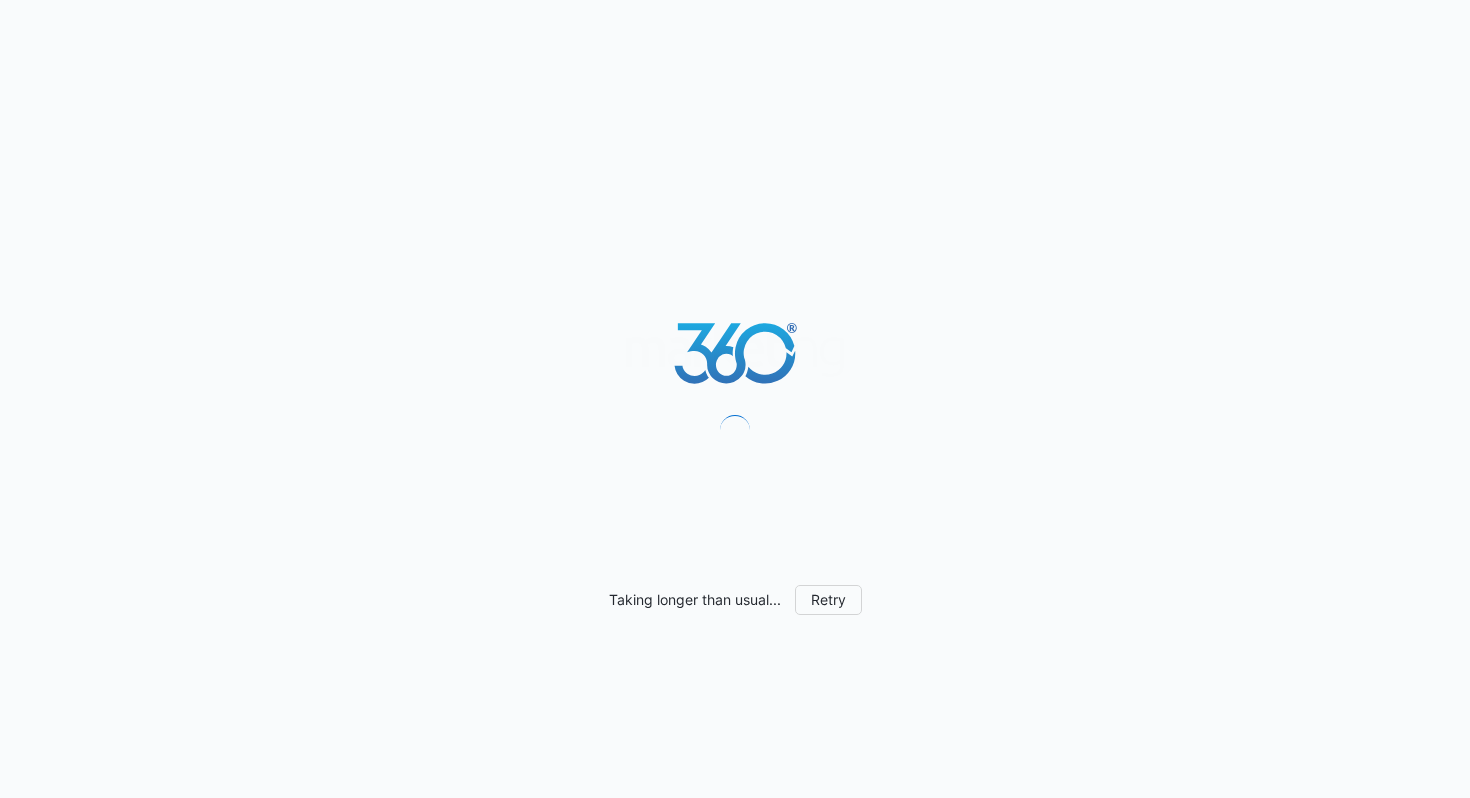 scroll, scrollTop: 0, scrollLeft: 0, axis: both 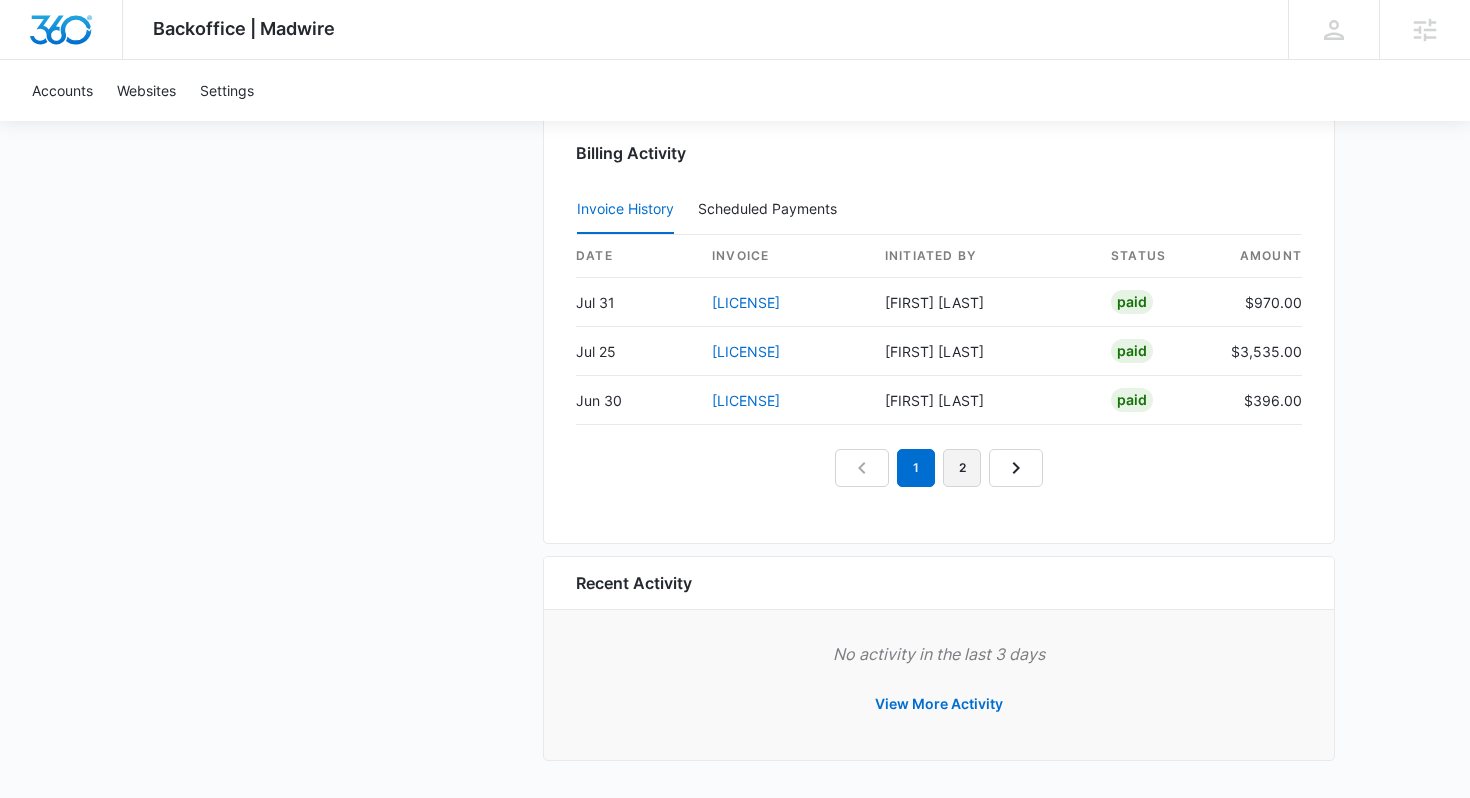 click on "2" at bounding box center [962, 468] 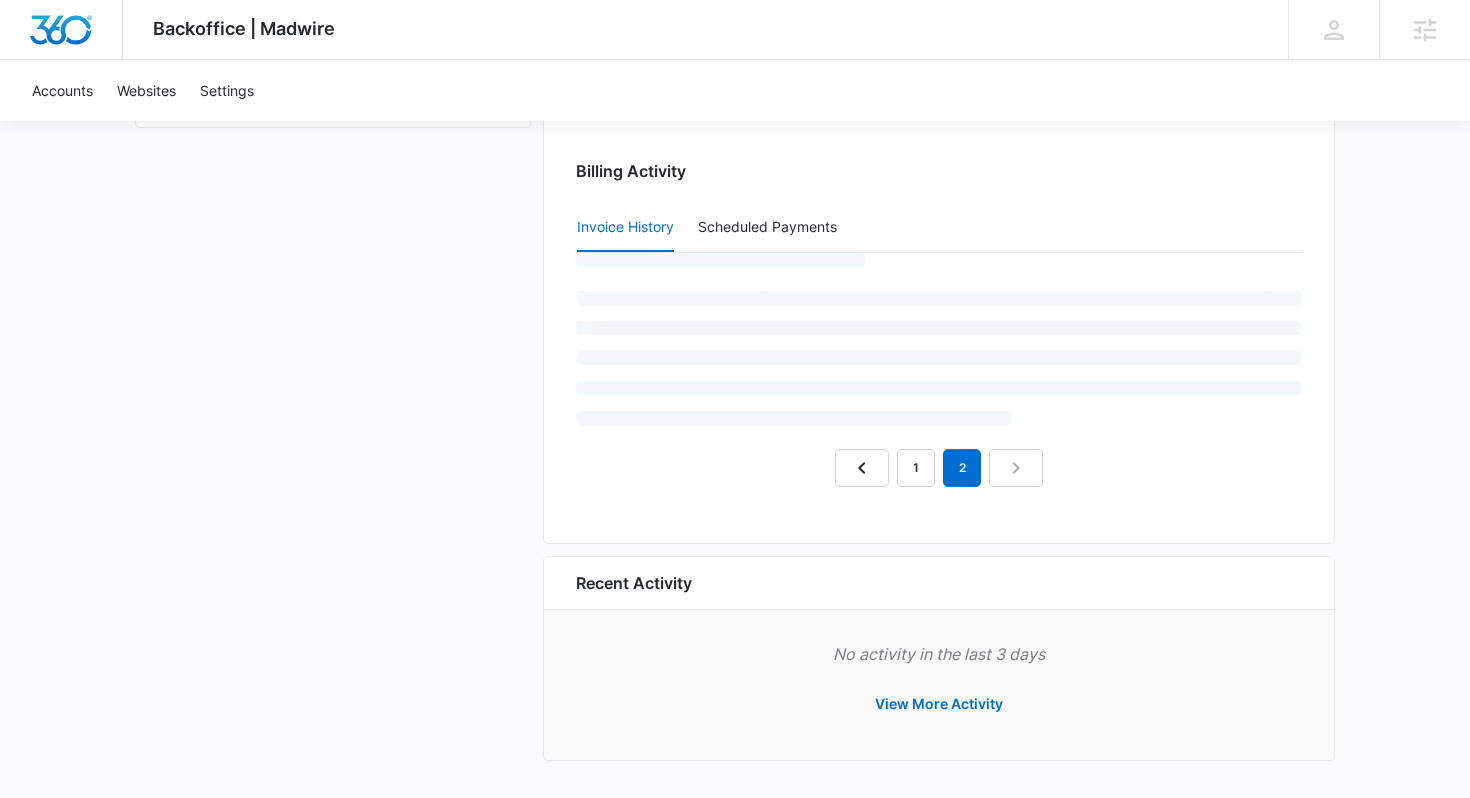 scroll, scrollTop: 1998, scrollLeft: 0, axis: vertical 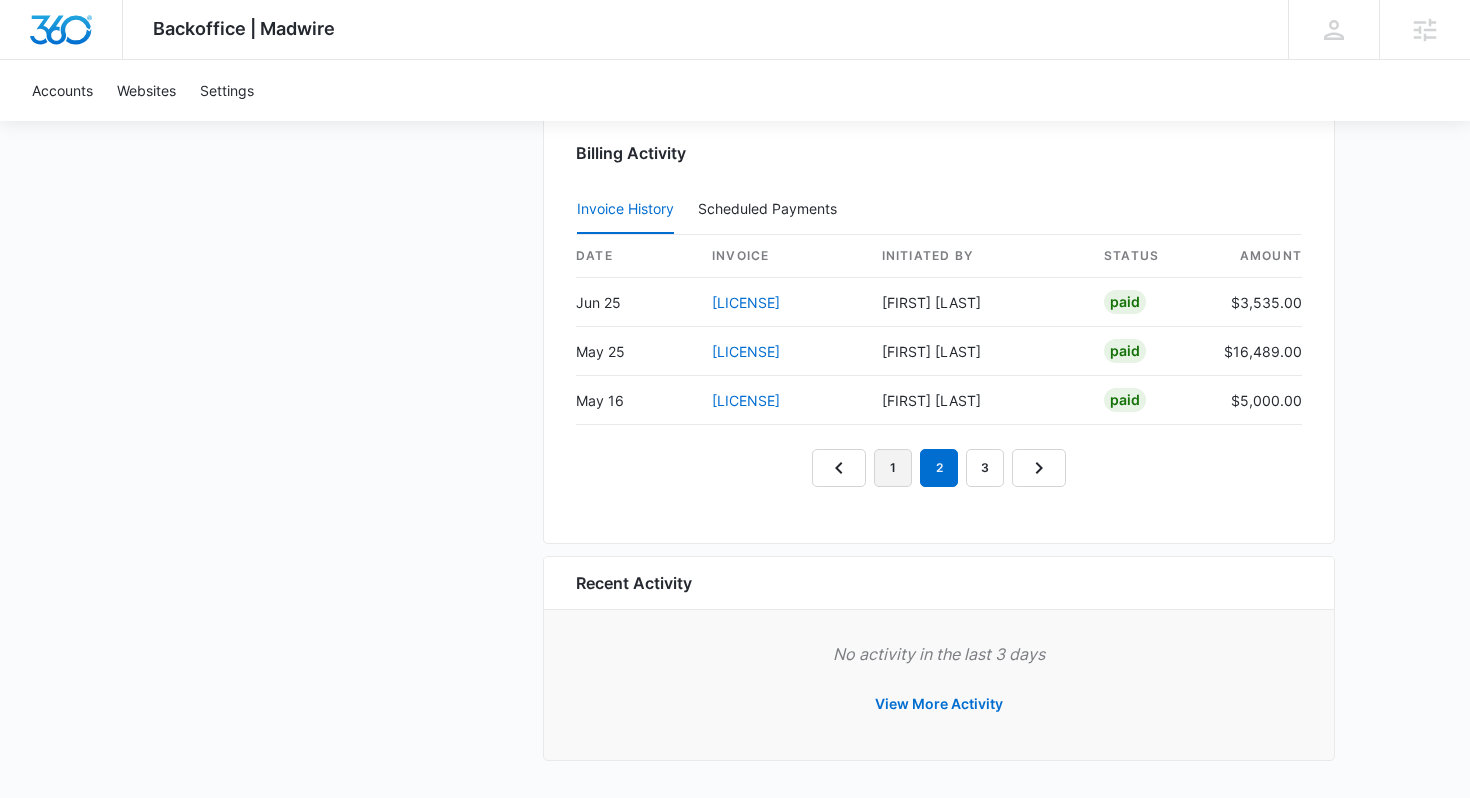 click on "1" at bounding box center (893, 468) 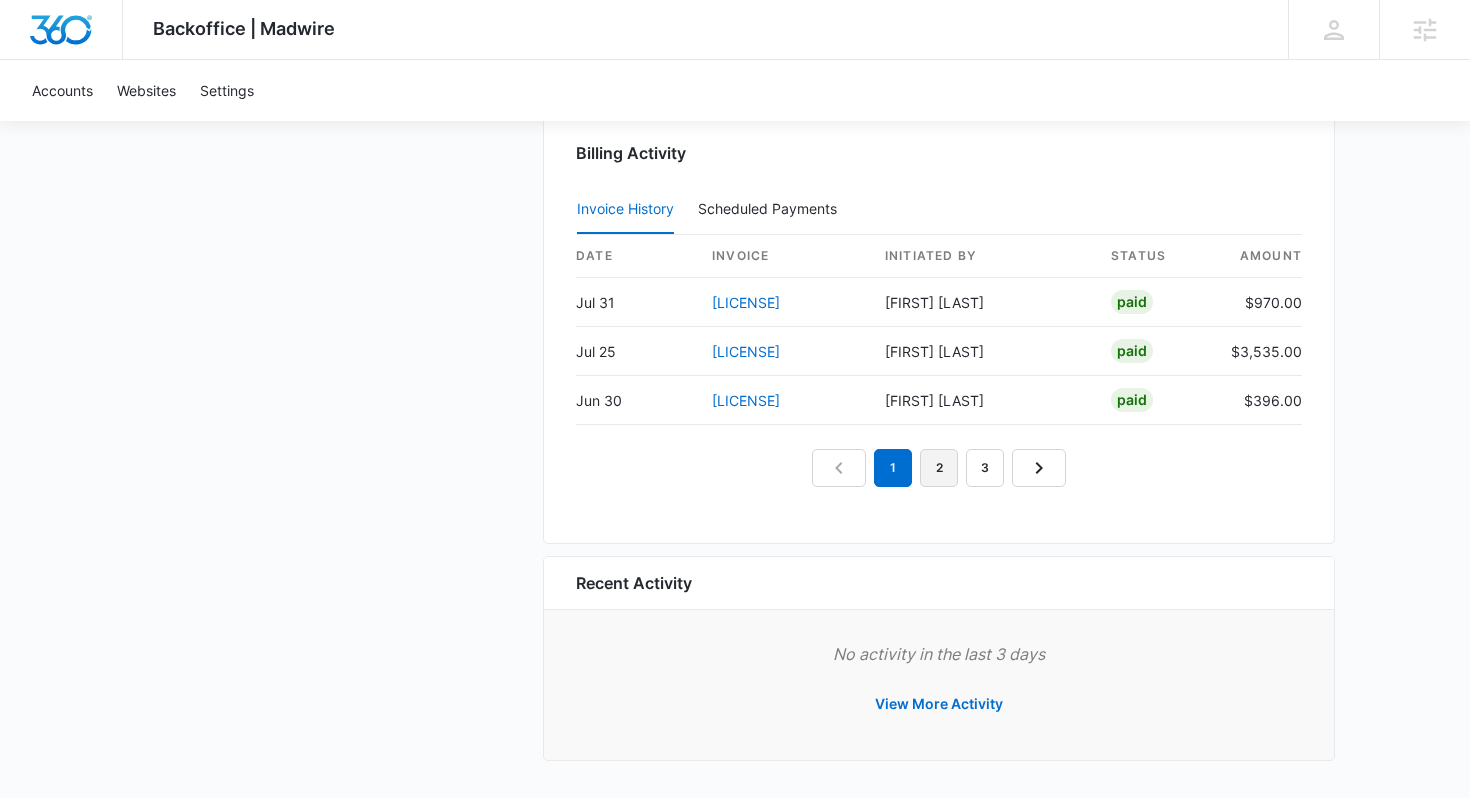 click on "2" at bounding box center (939, 468) 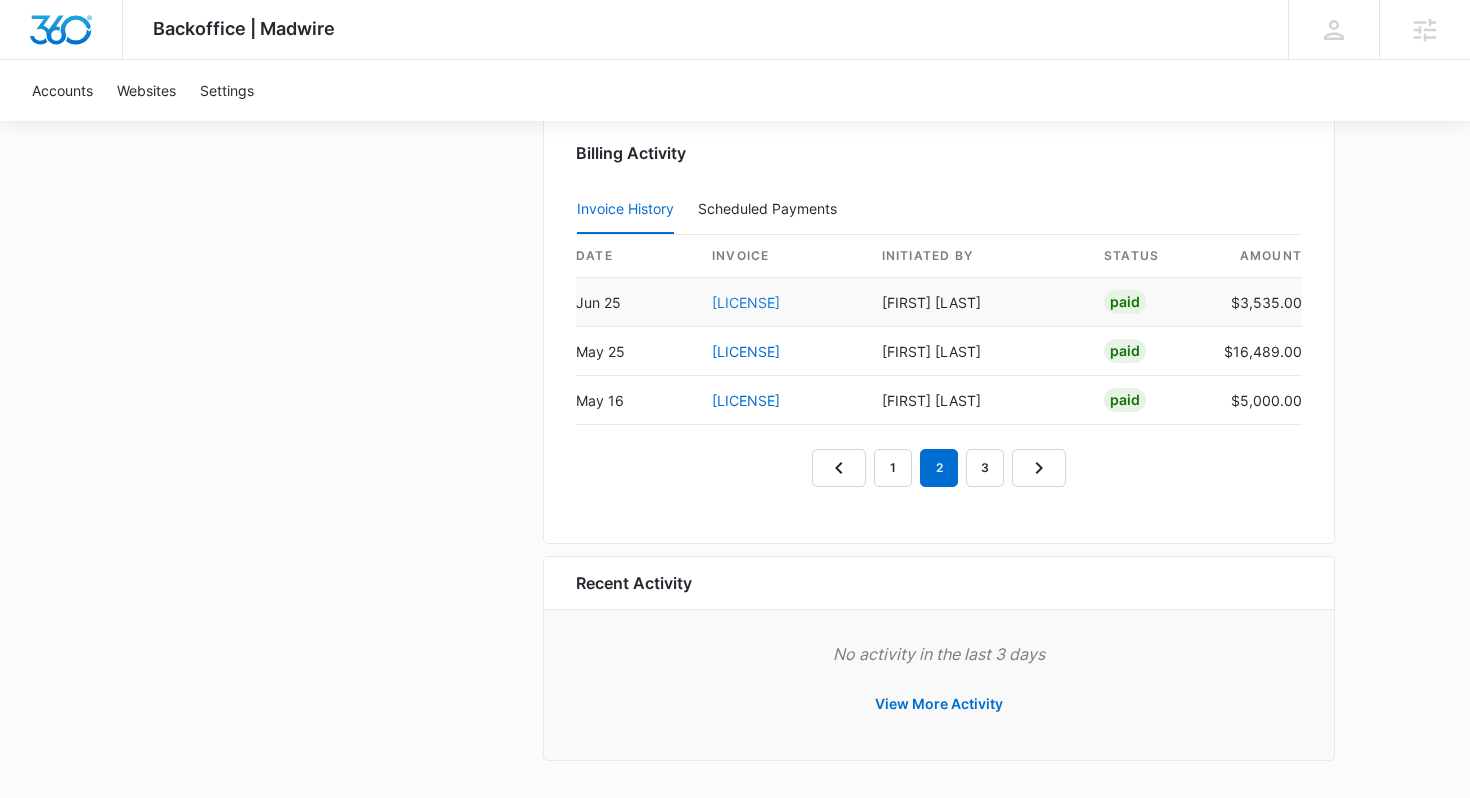 click on "2477C1C1-0064" at bounding box center (746, 302) 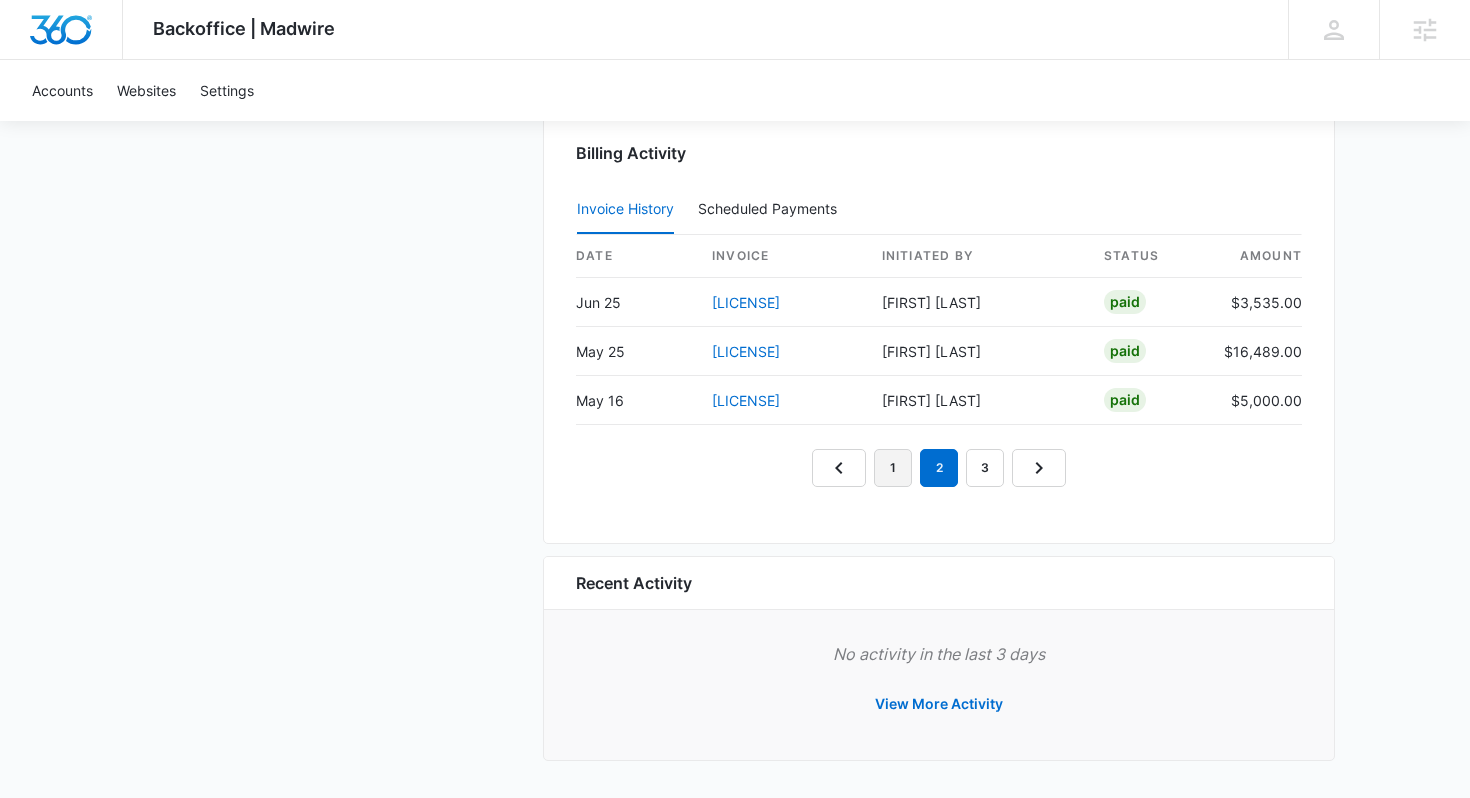 click on "1" at bounding box center (893, 468) 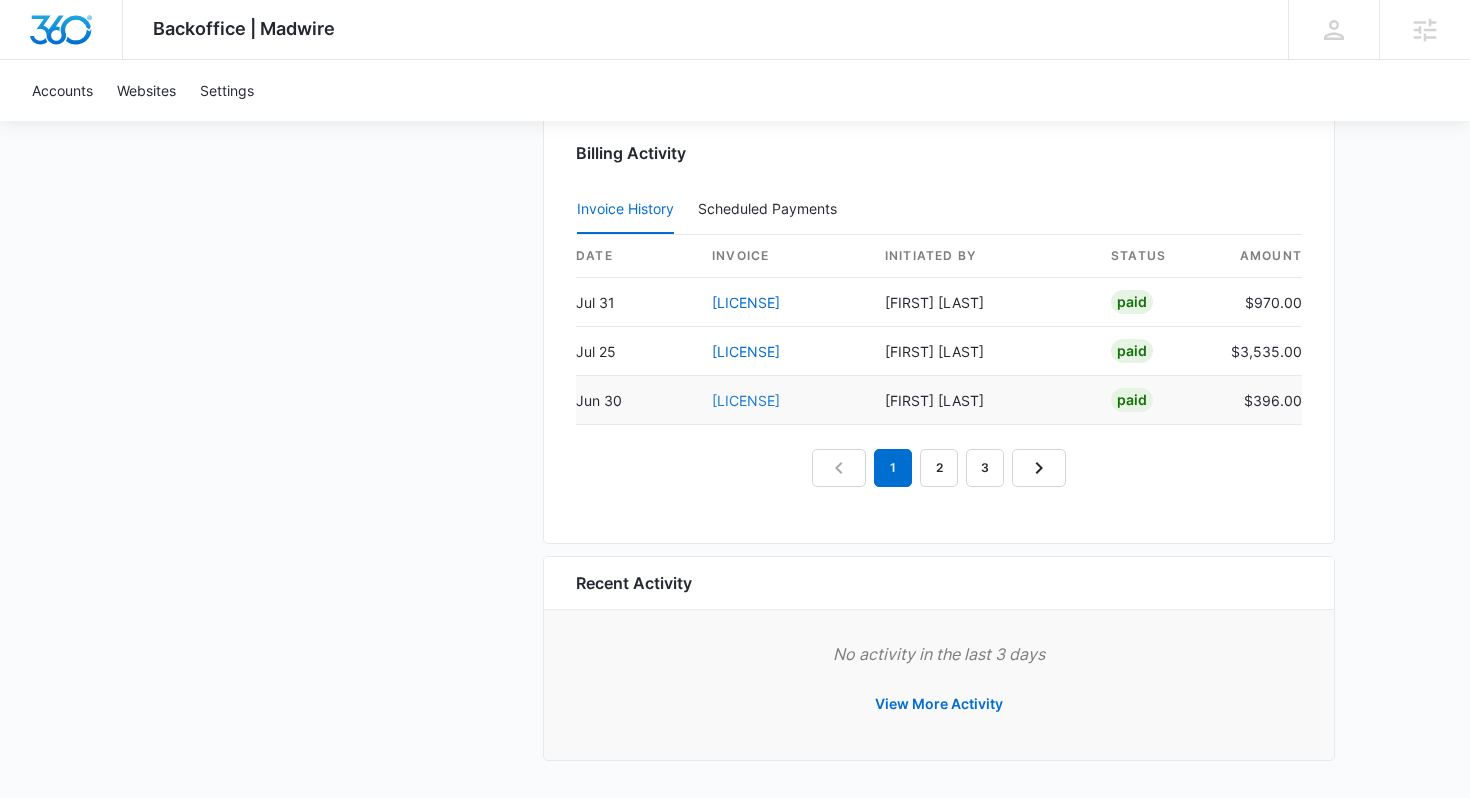 click on "2477C1C1-0065" at bounding box center (746, 400) 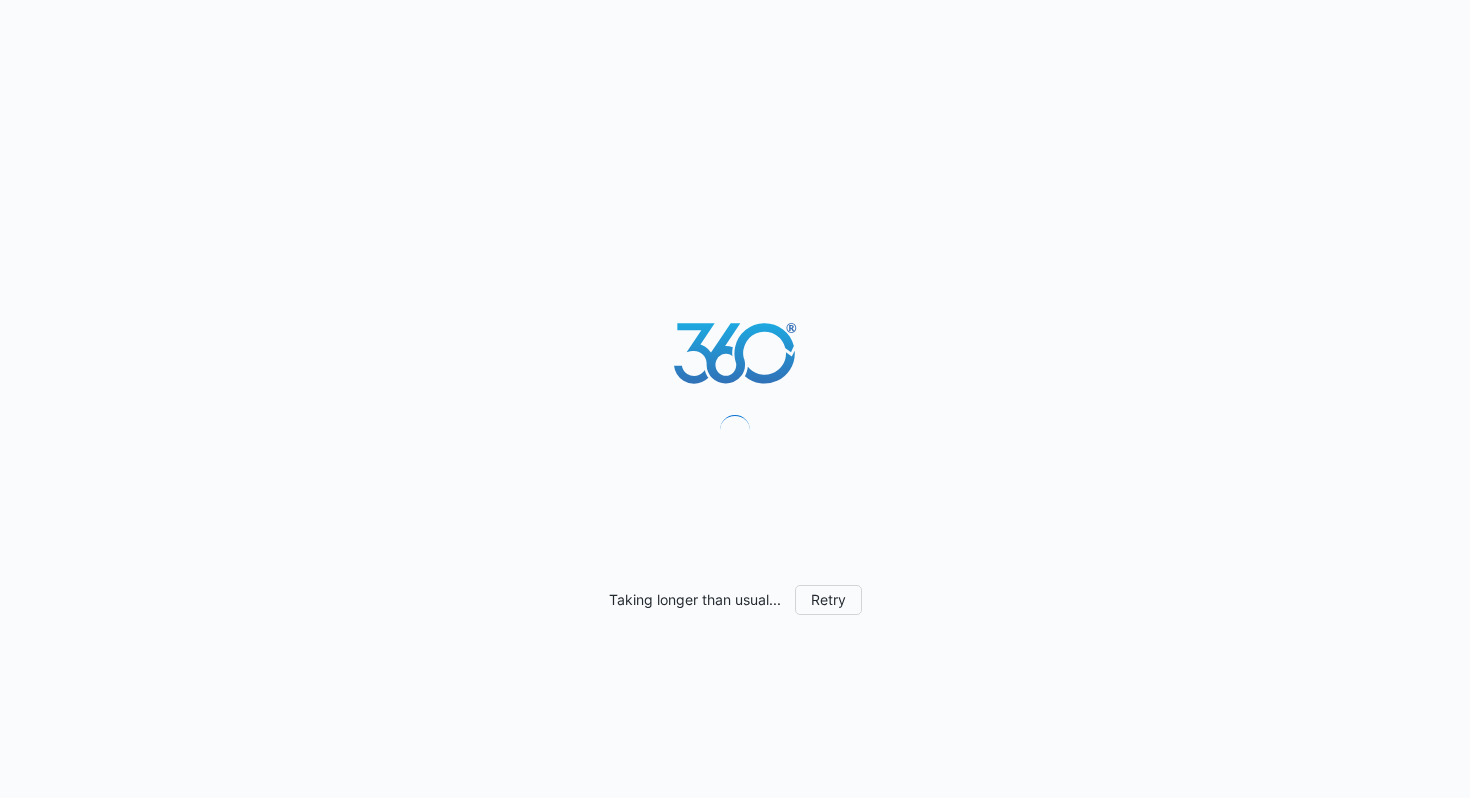 scroll, scrollTop: 0, scrollLeft: 0, axis: both 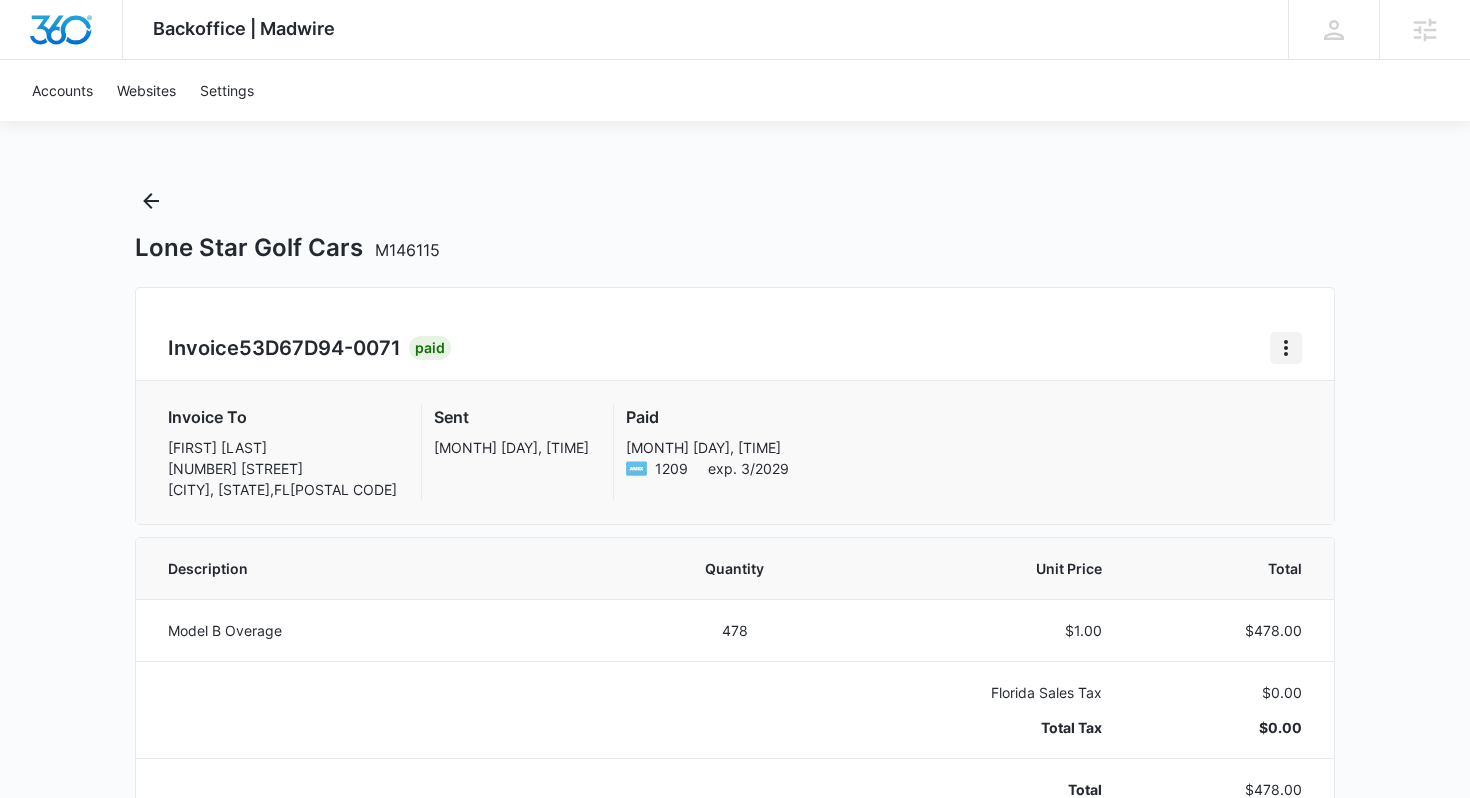 click 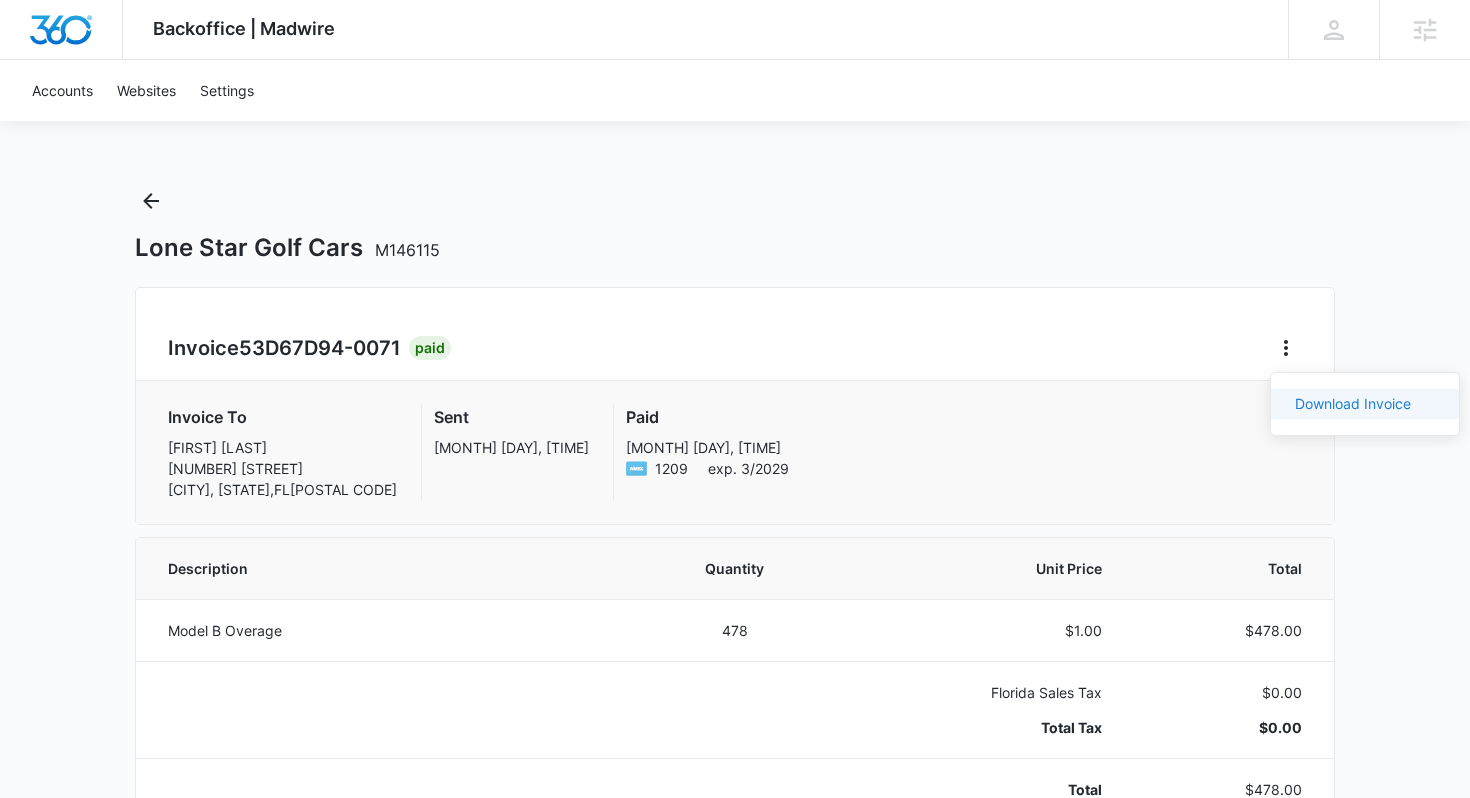 click on "Download Invoice" at bounding box center (1353, 403) 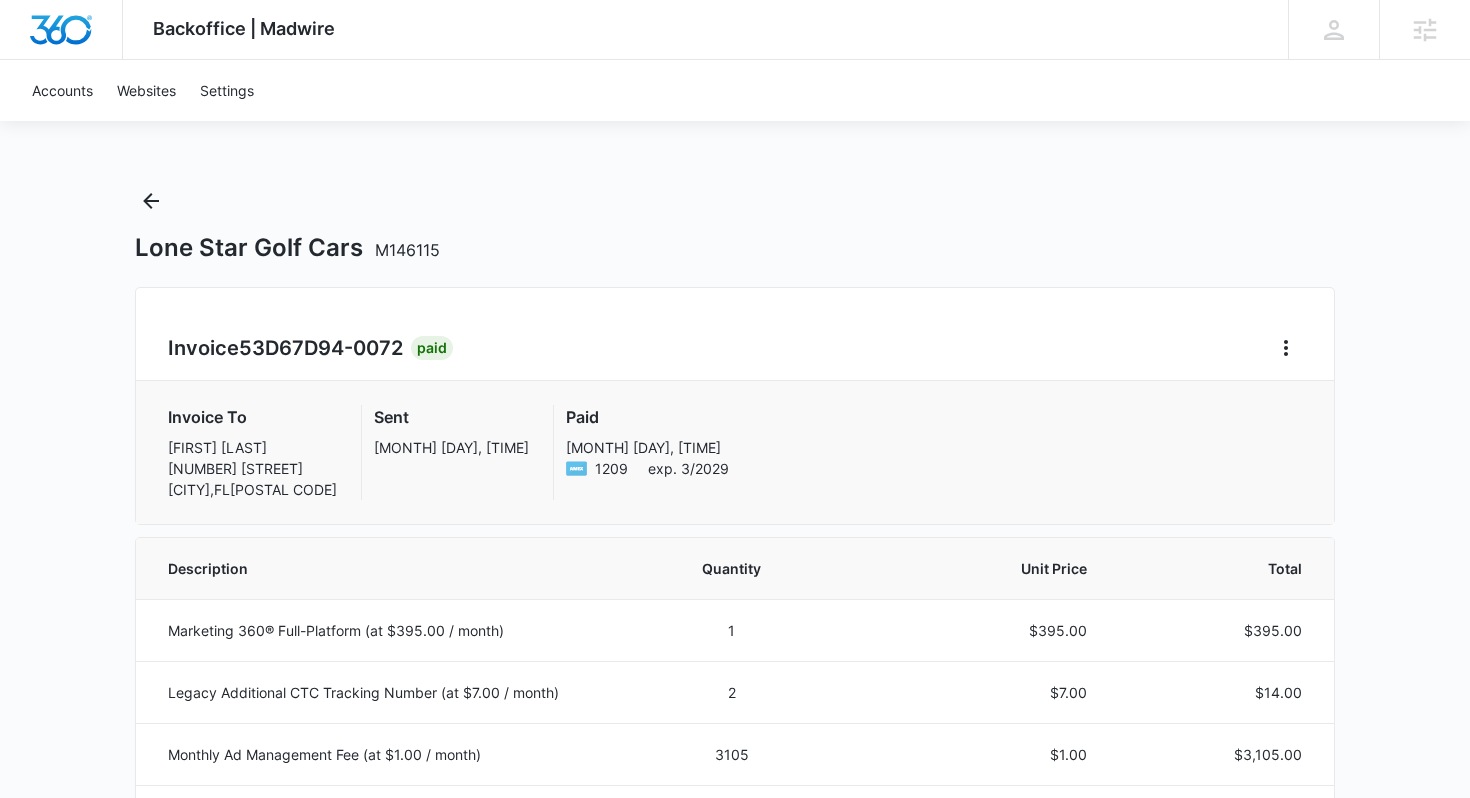 scroll, scrollTop: 0, scrollLeft: 0, axis: both 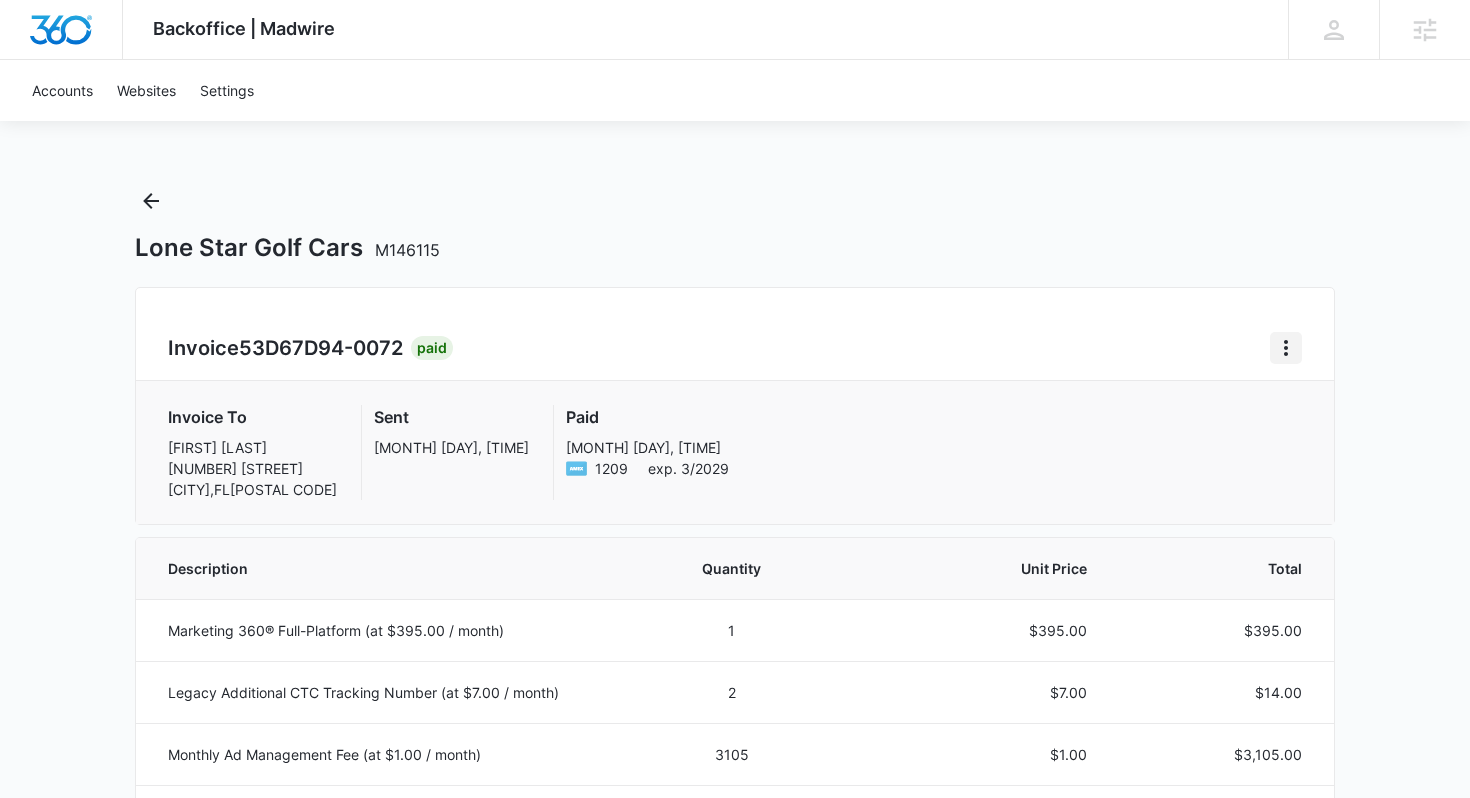 click 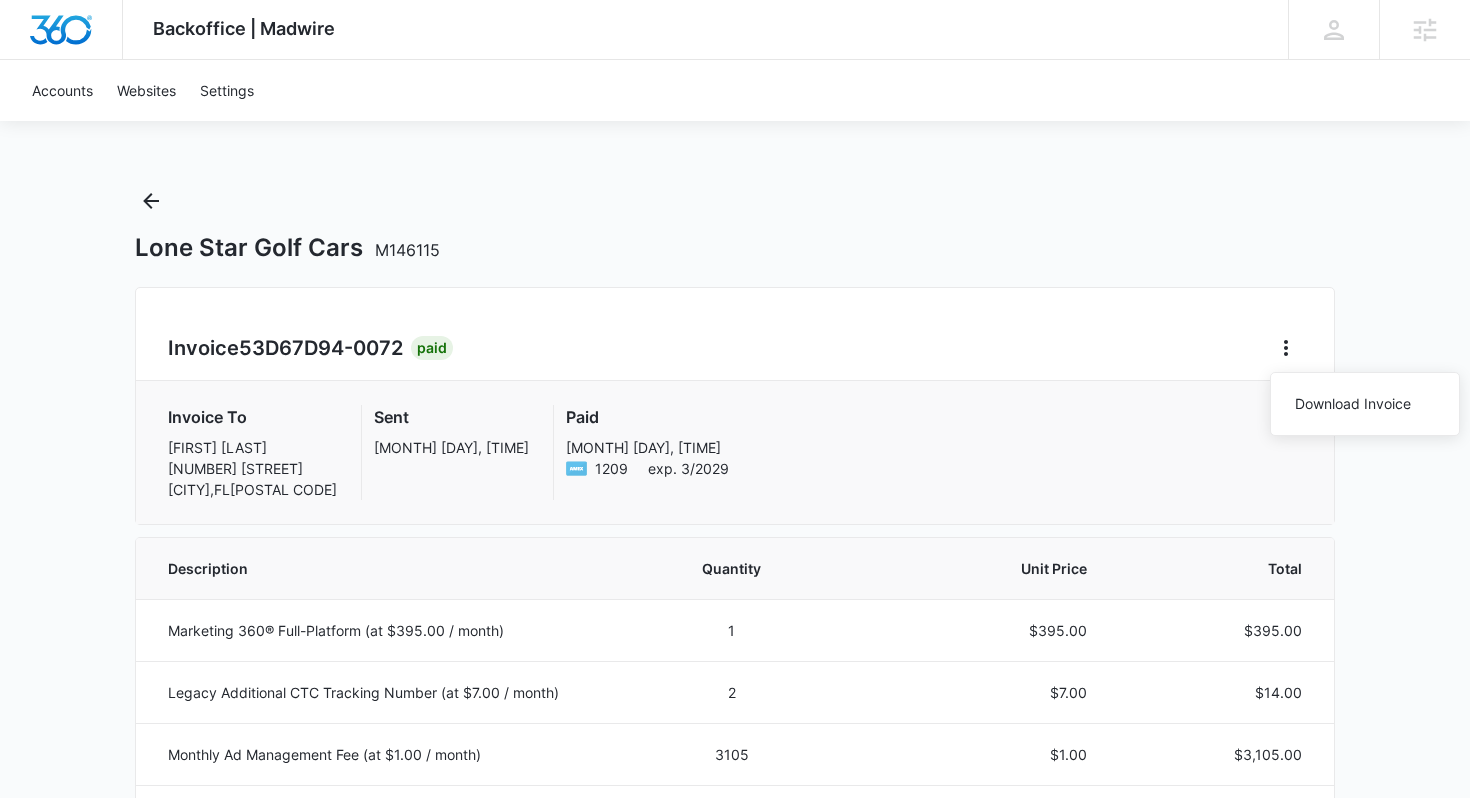 click on "Download Invoice" at bounding box center (1365, 404) 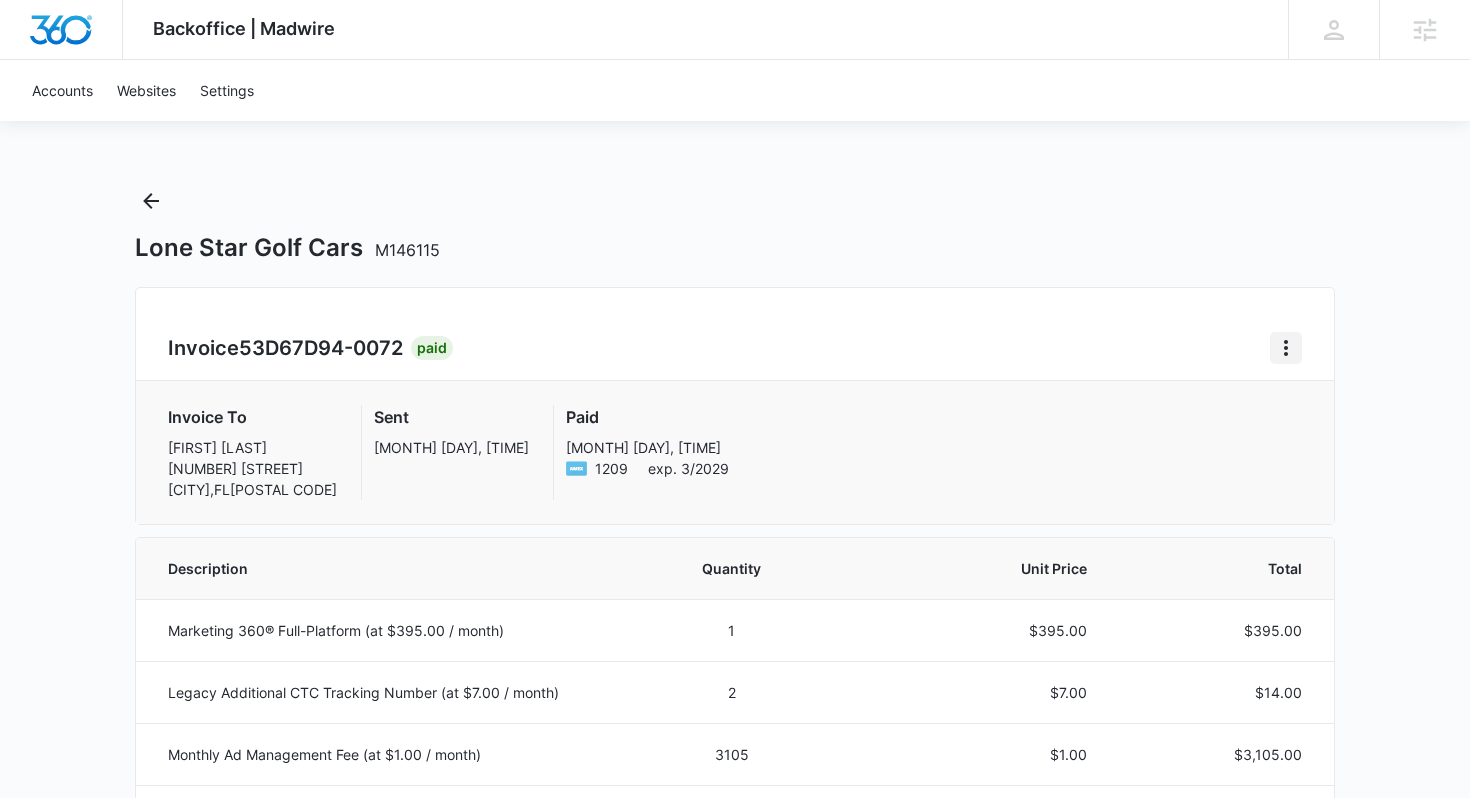 click 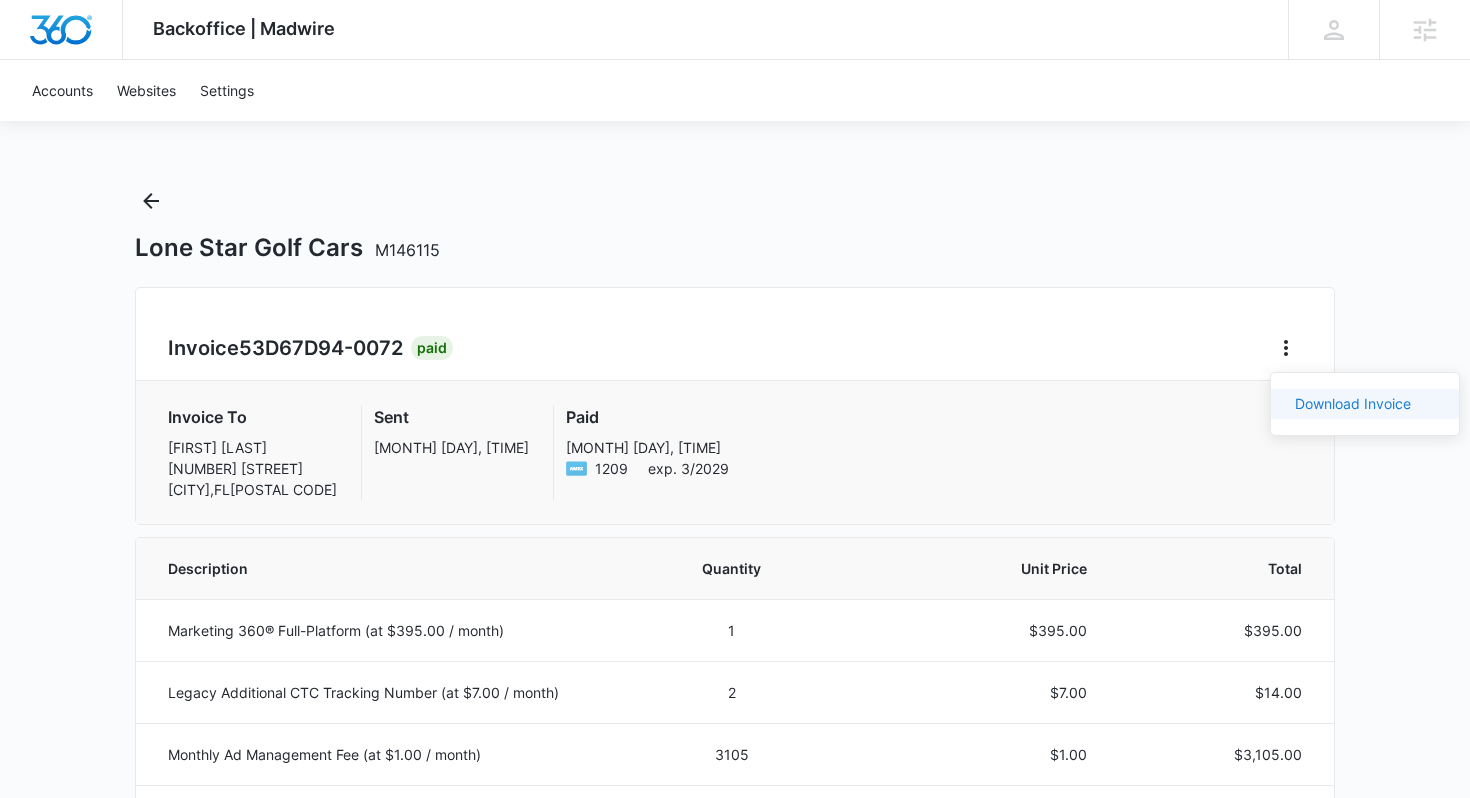 click on "Download Invoice" at bounding box center [1353, 403] 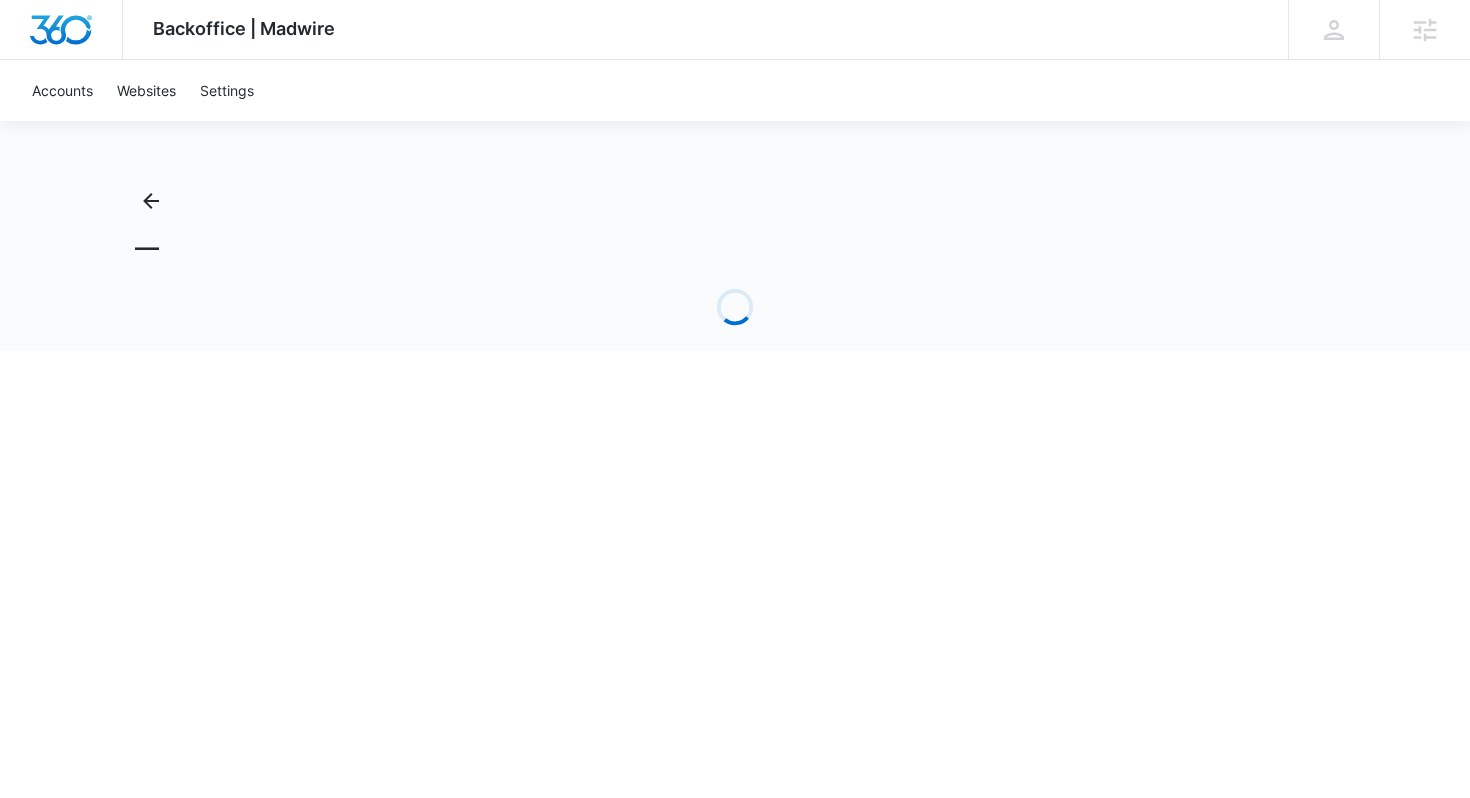 scroll, scrollTop: 0, scrollLeft: 0, axis: both 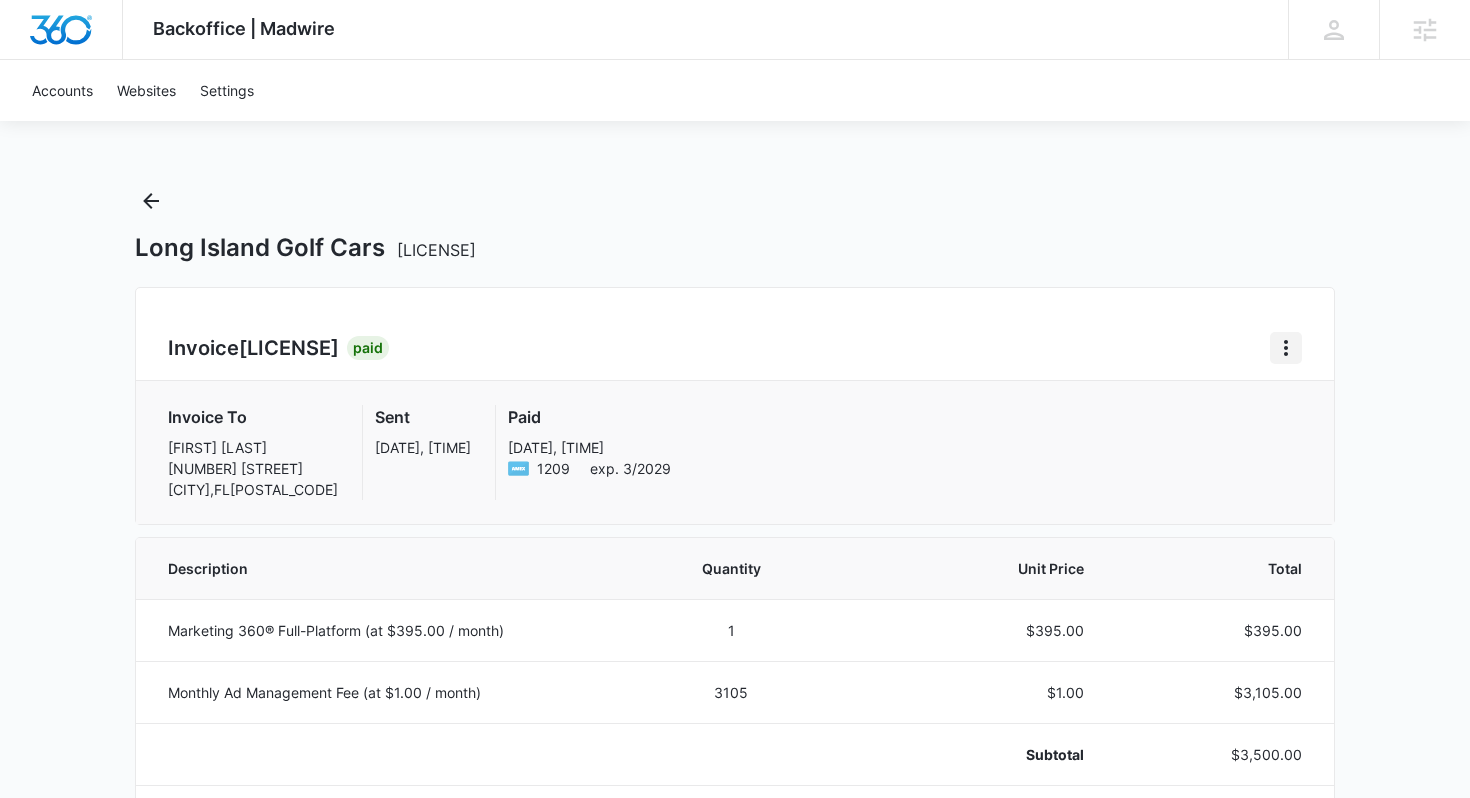 click 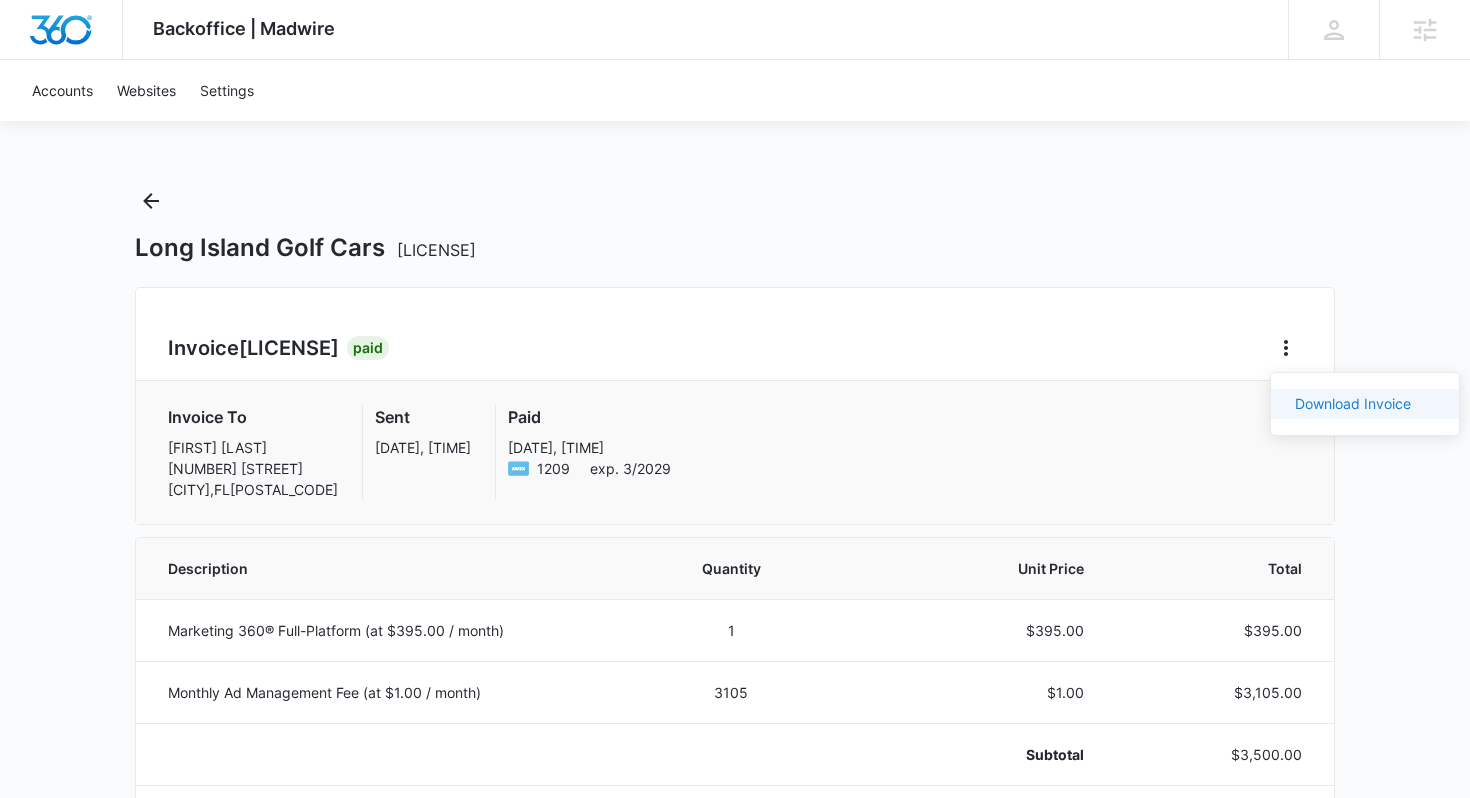 click on "Download Invoice" at bounding box center [1353, 403] 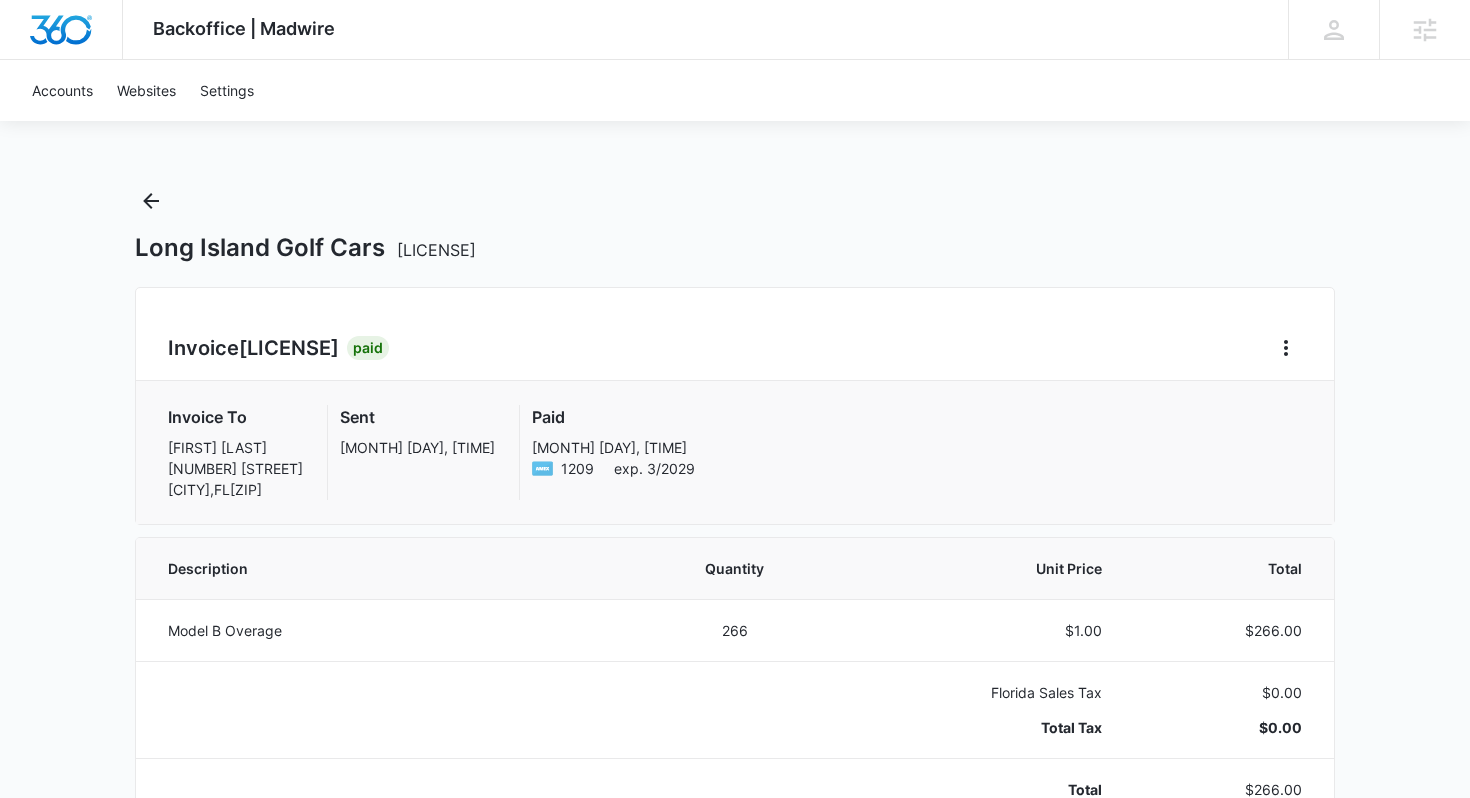 scroll, scrollTop: 0, scrollLeft: 0, axis: both 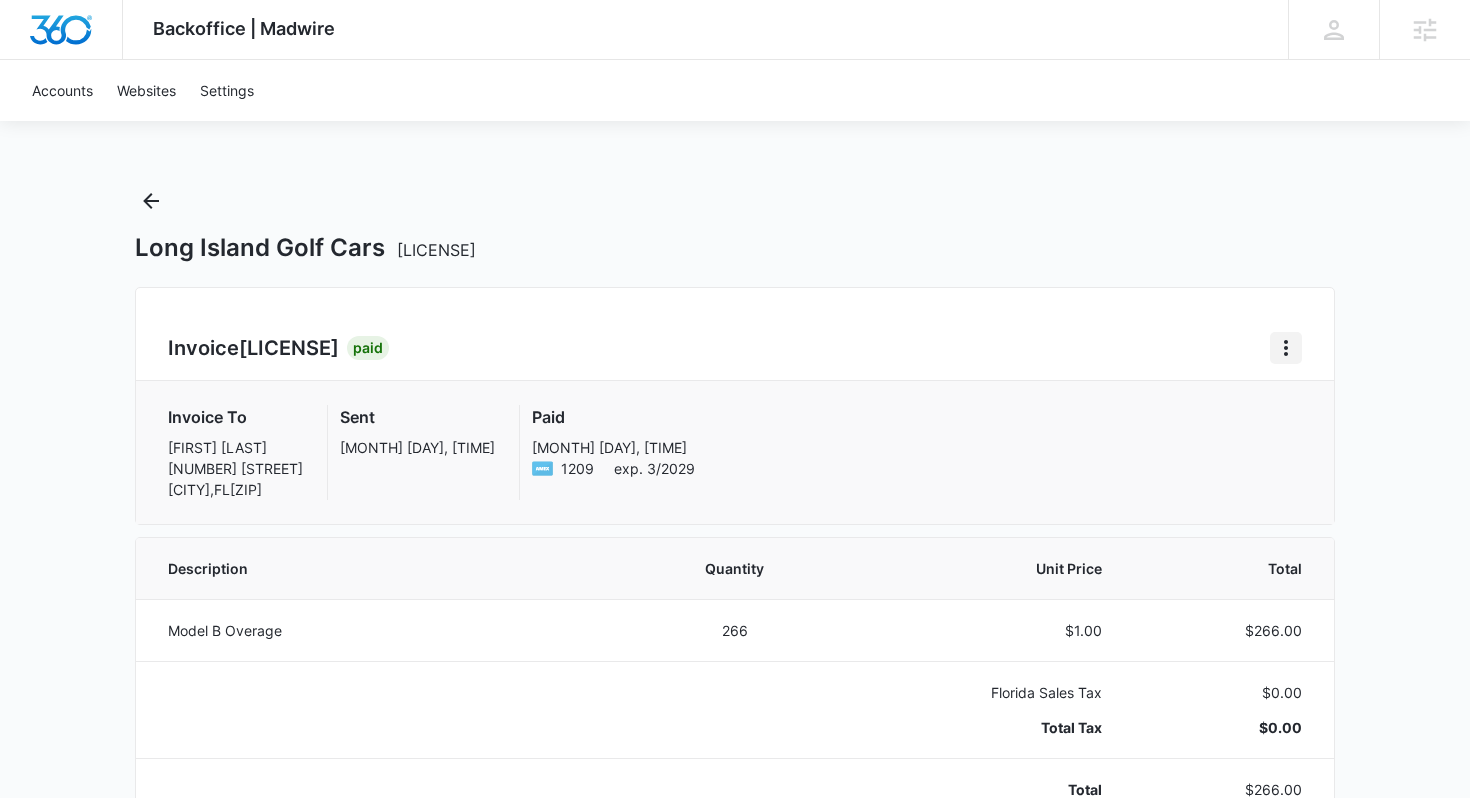 click 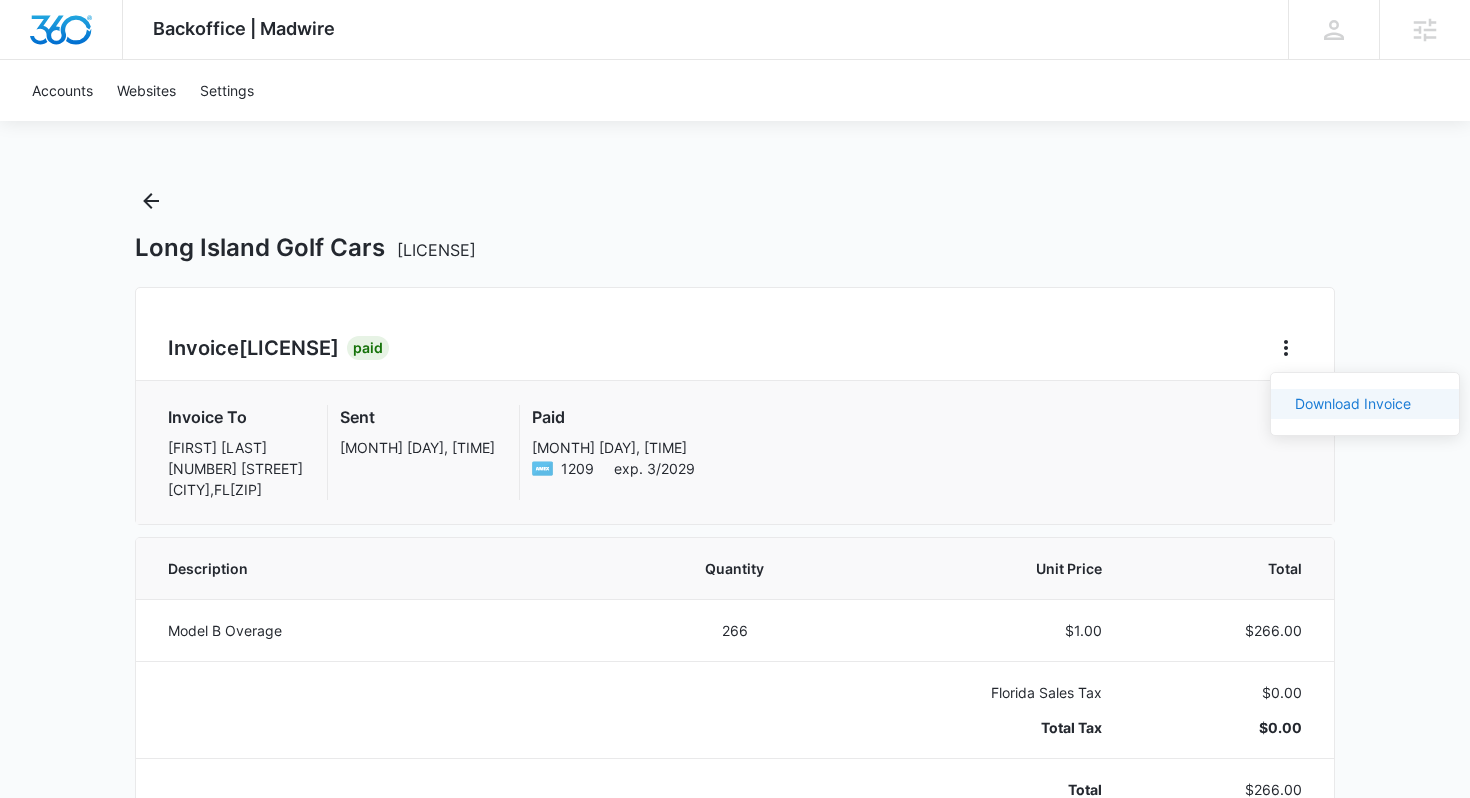click on "Download Invoice" at bounding box center [1353, 403] 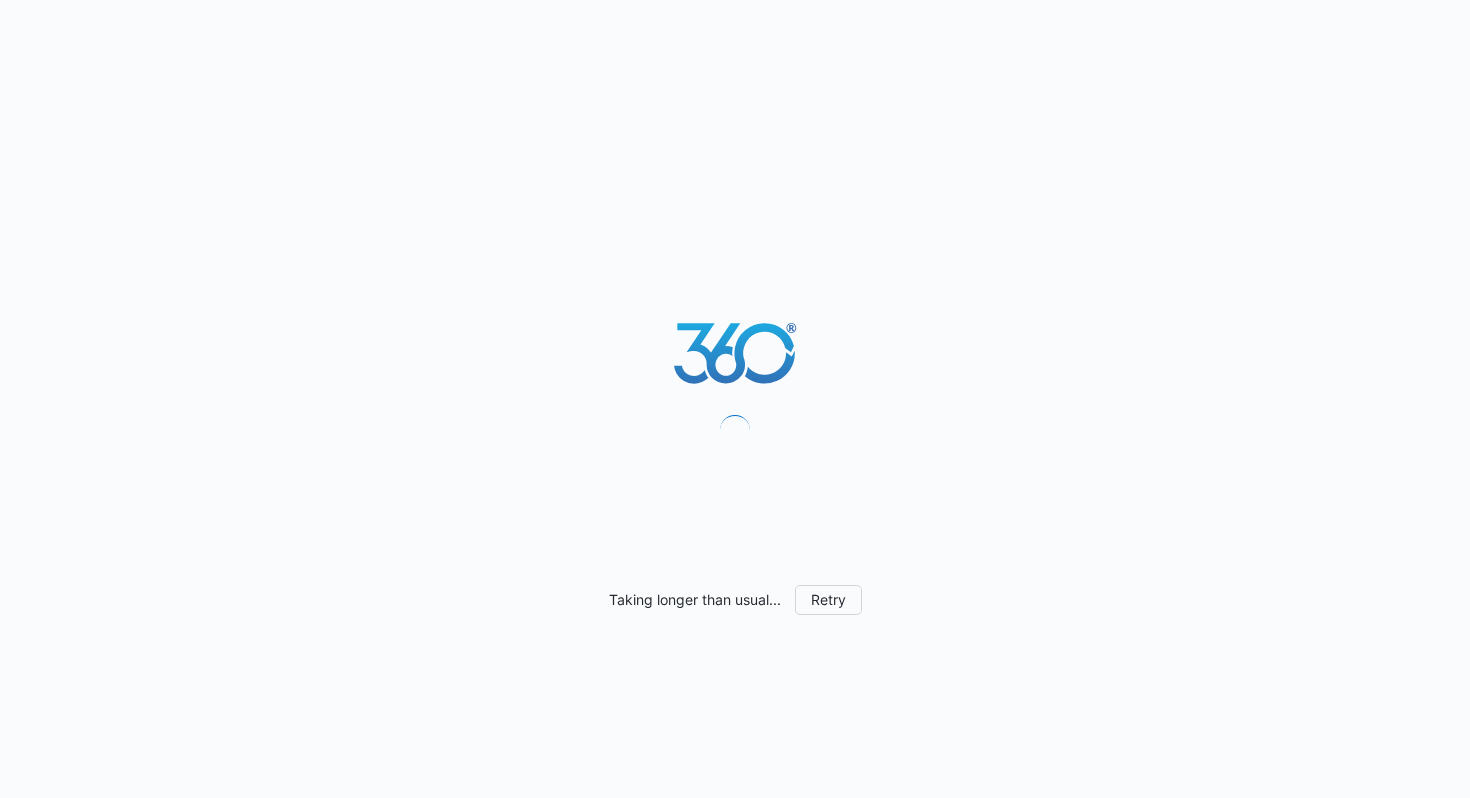 scroll, scrollTop: 0, scrollLeft: 0, axis: both 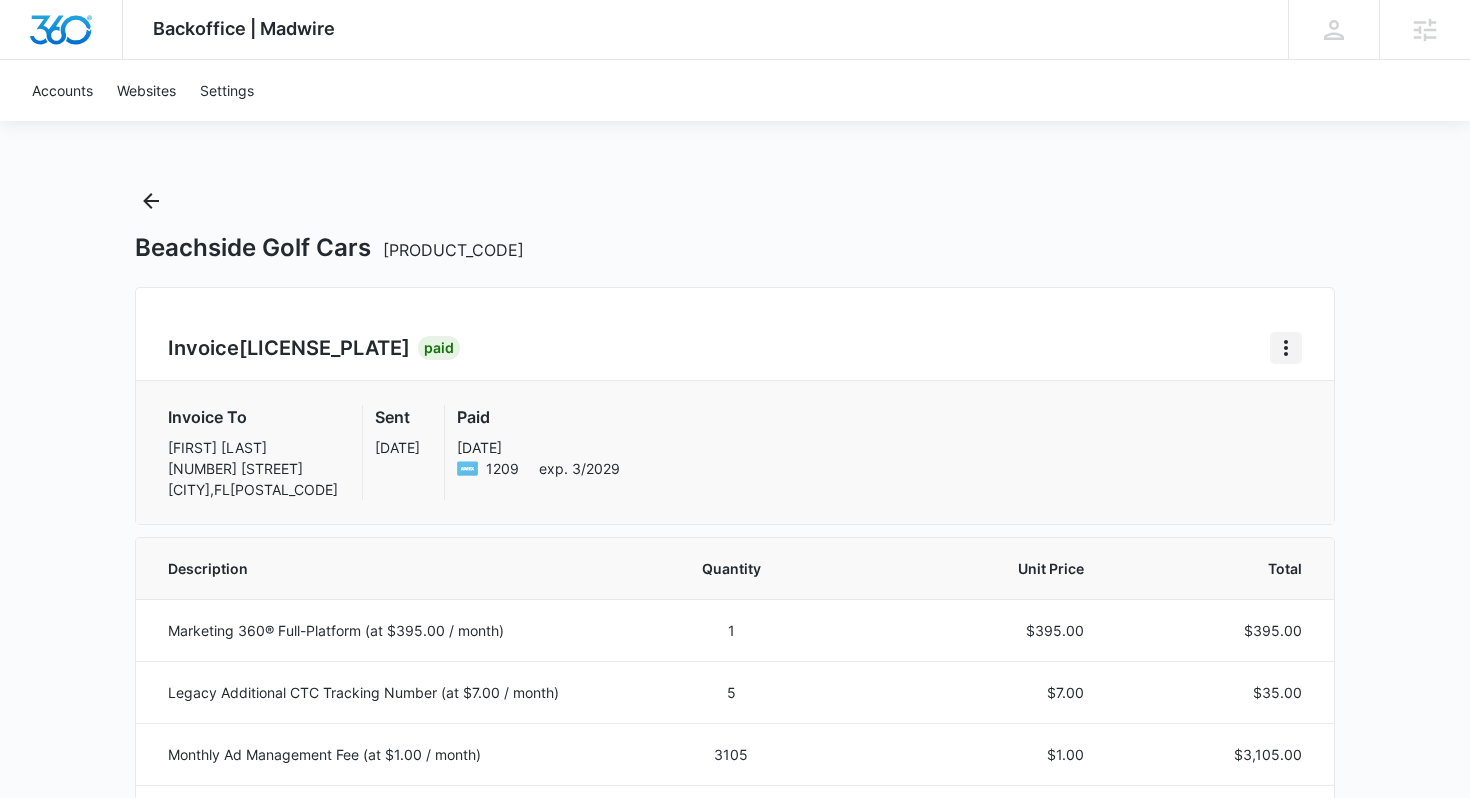click 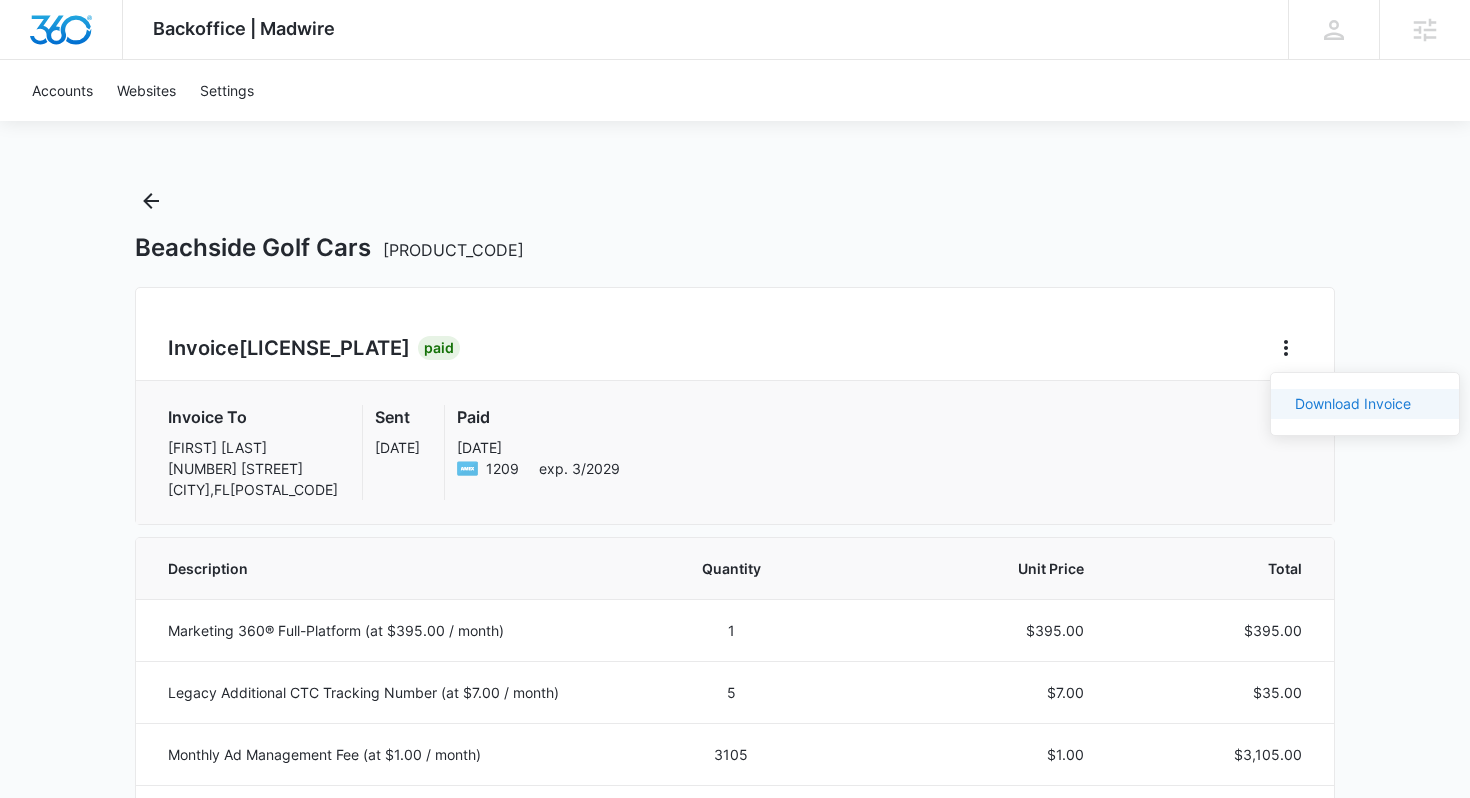 click on "Download Invoice" at bounding box center [1353, 403] 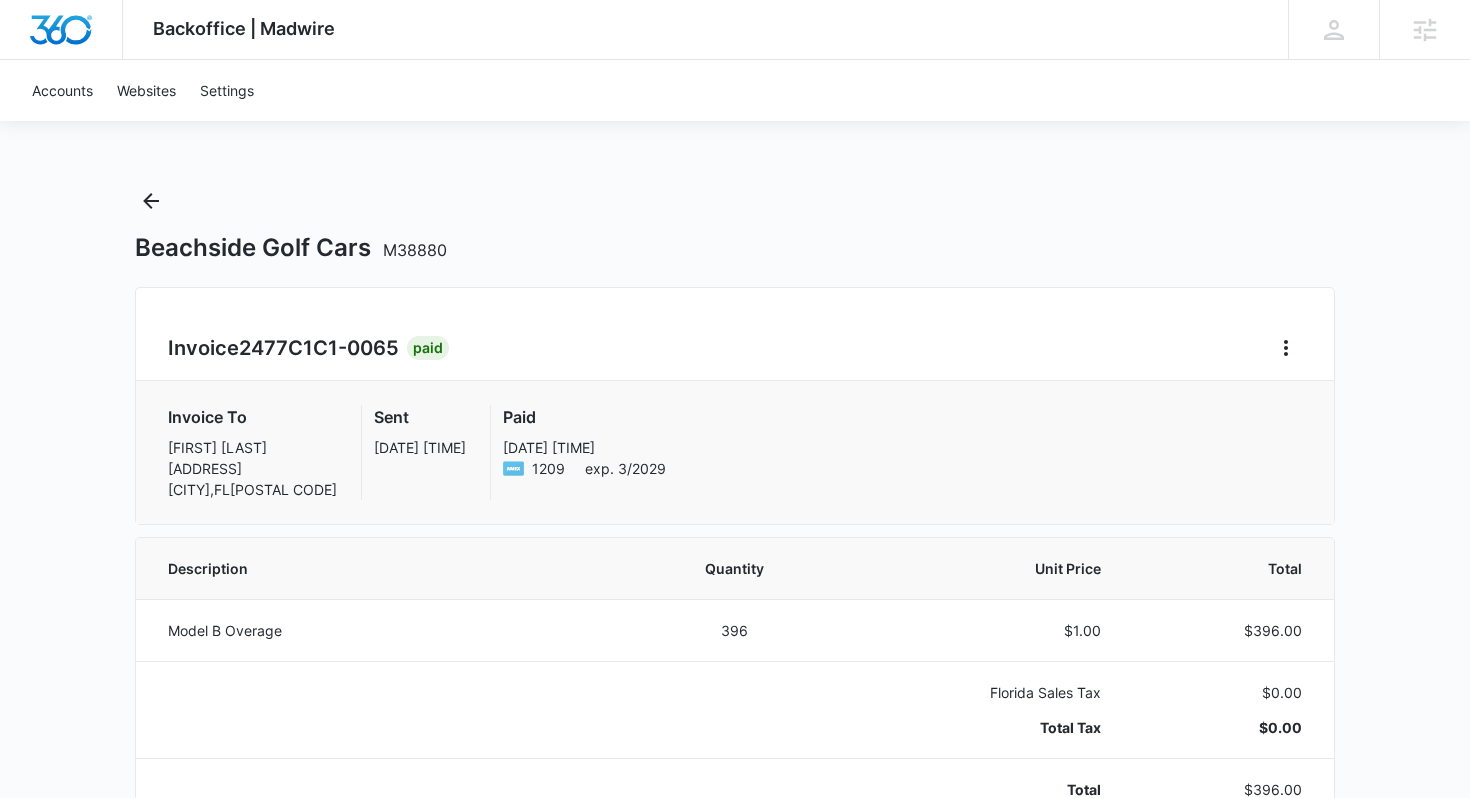 scroll, scrollTop: 0, scrollLeft: 0, axis: both 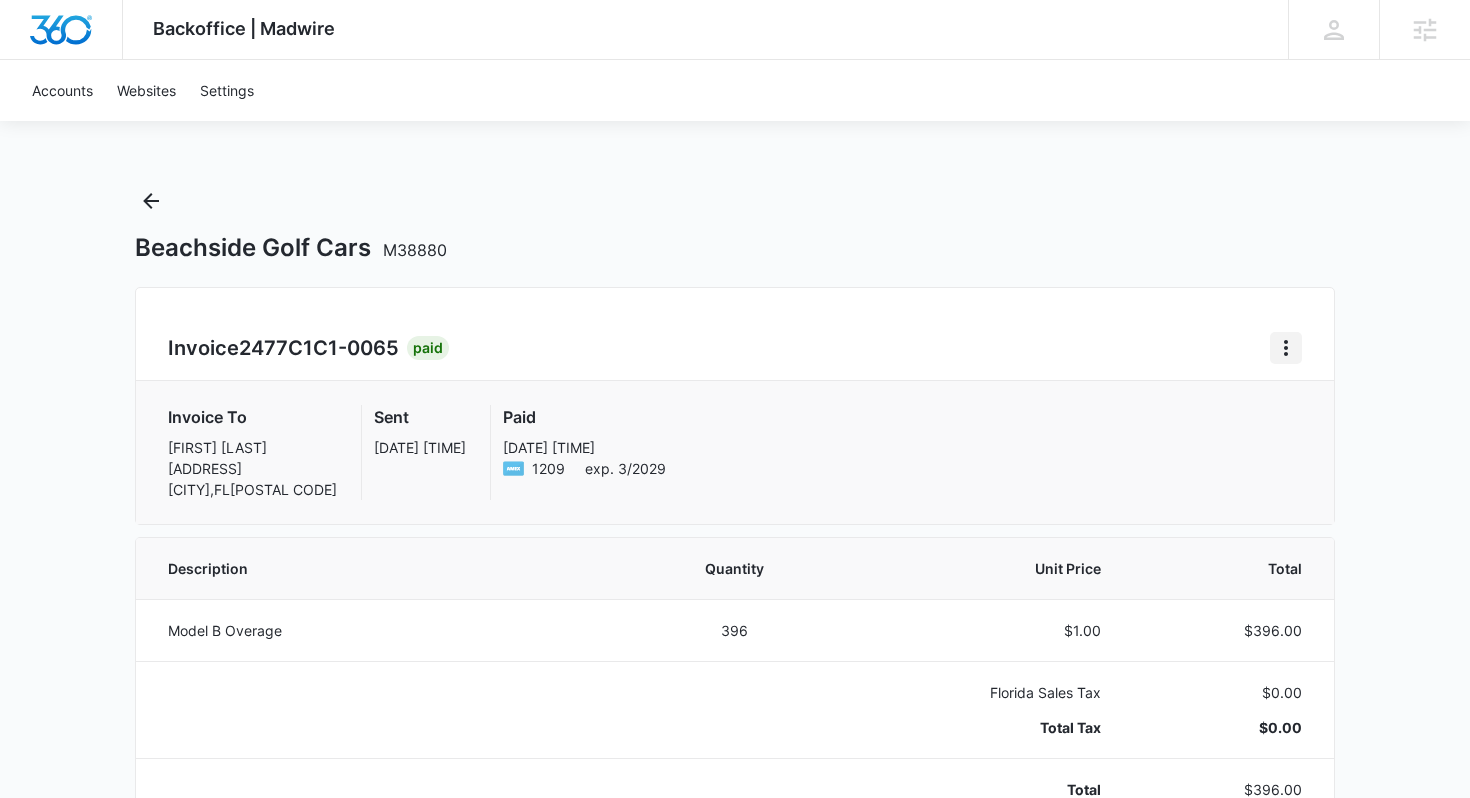 click 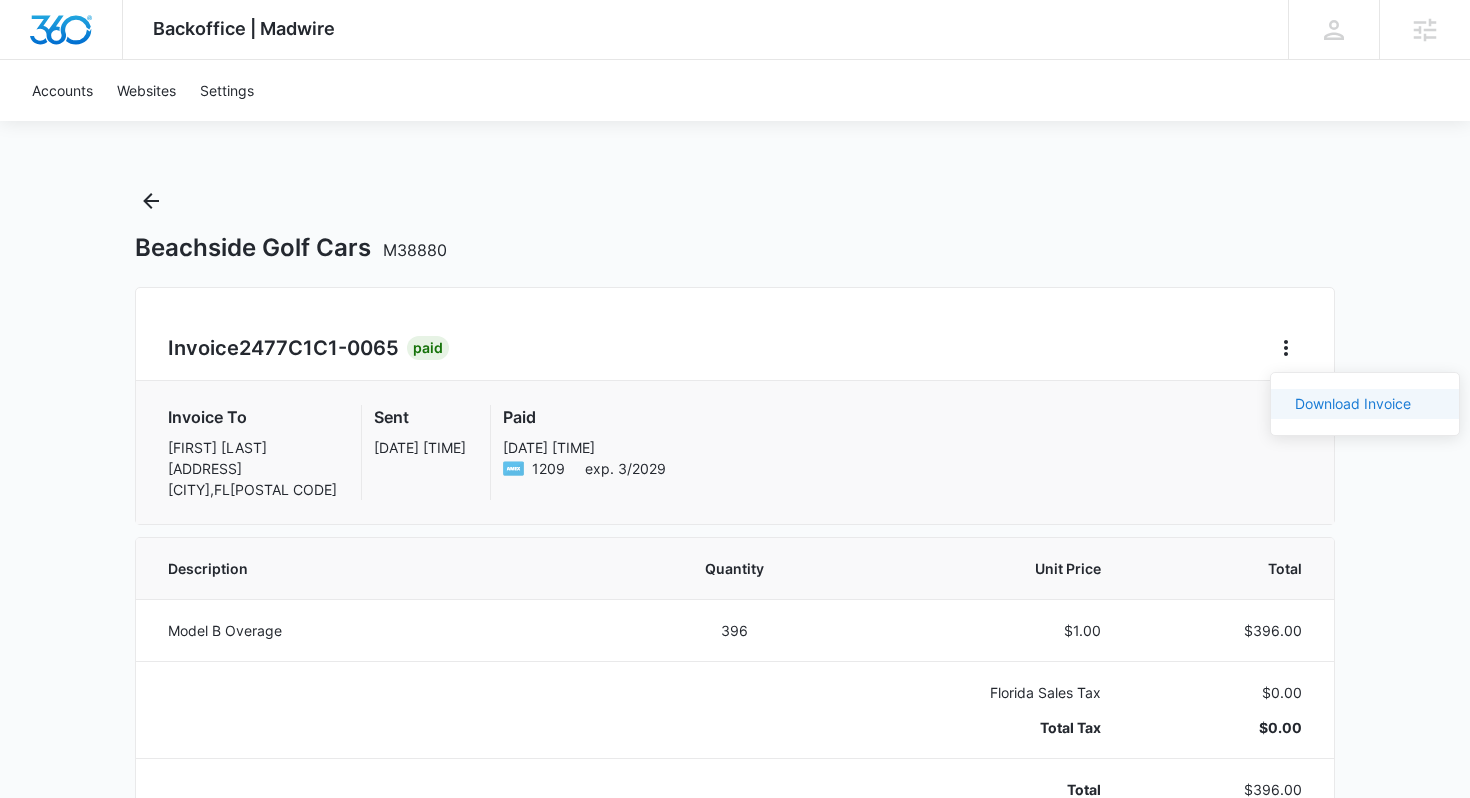 click on "Download Invoice" at bounding box center [1353, 403] 